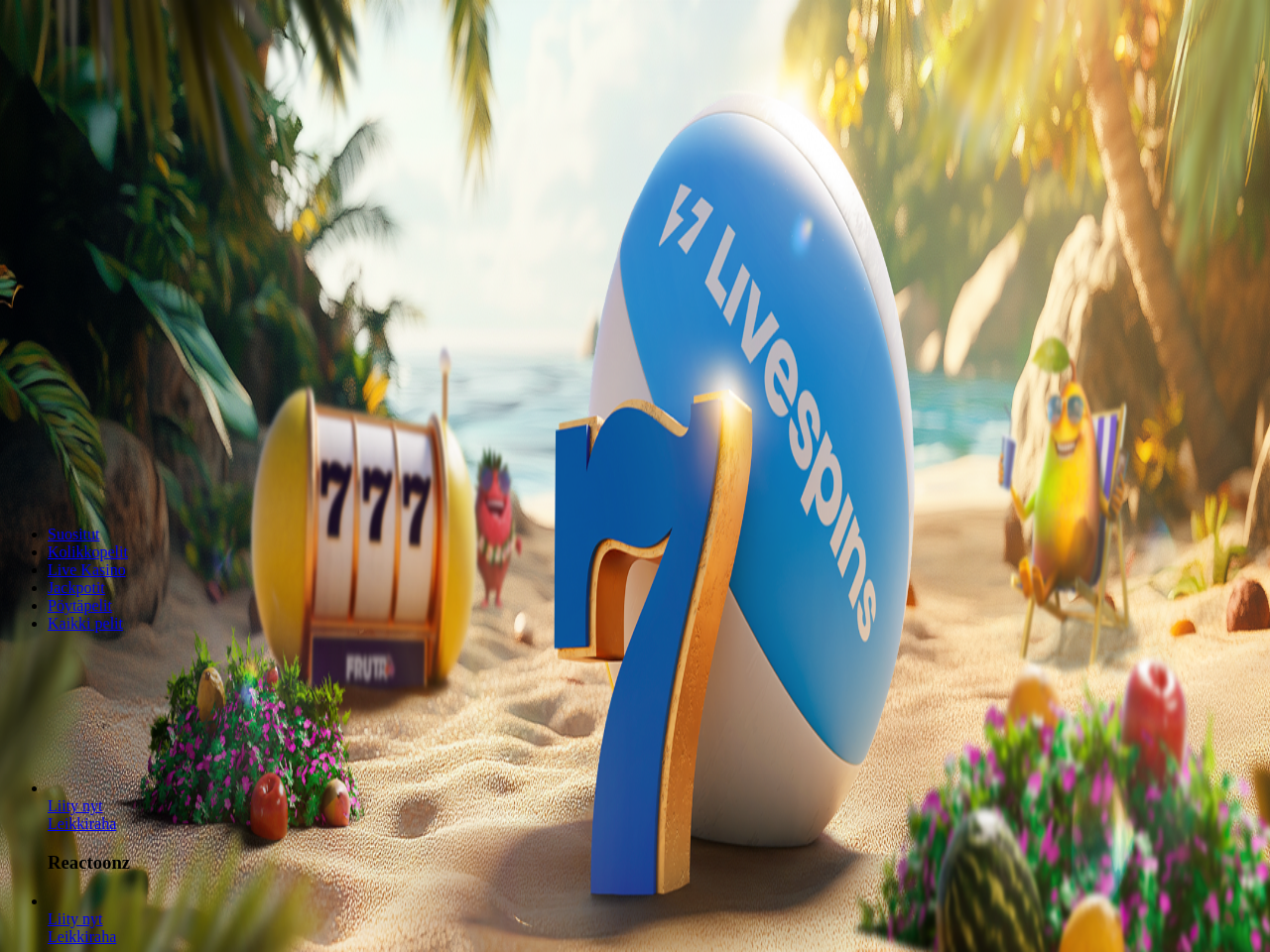 scroll, scrollTop: 0, scrollLeft: 0, axis: both 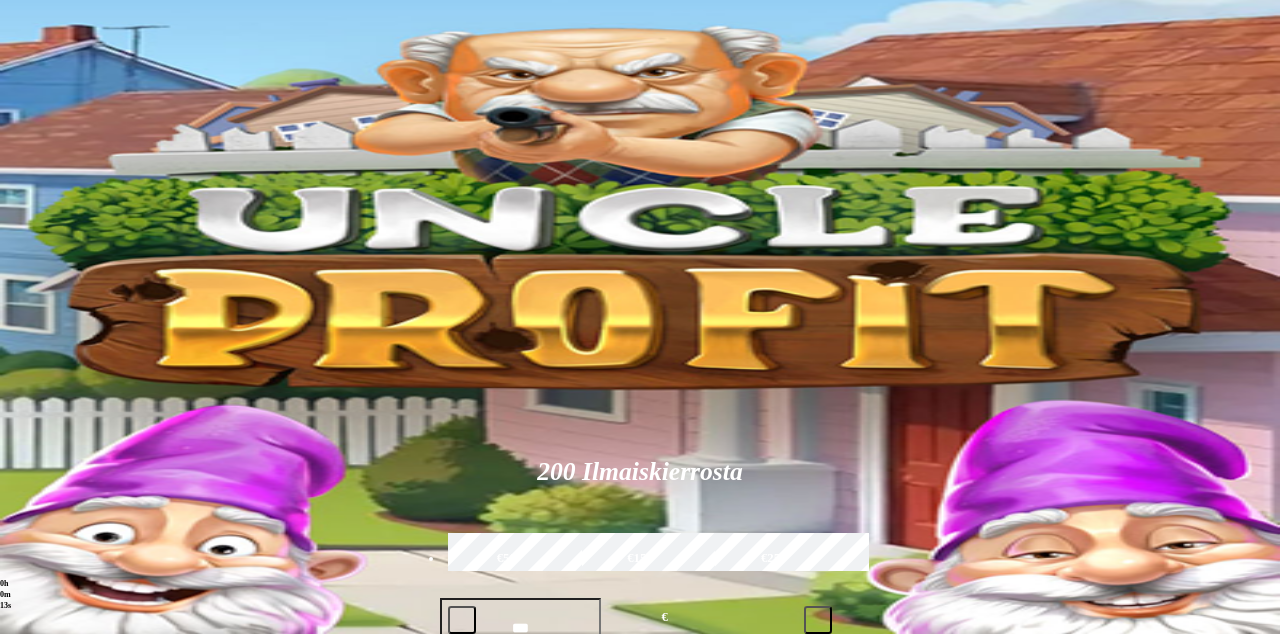 click at bounding box center (48, 1127) 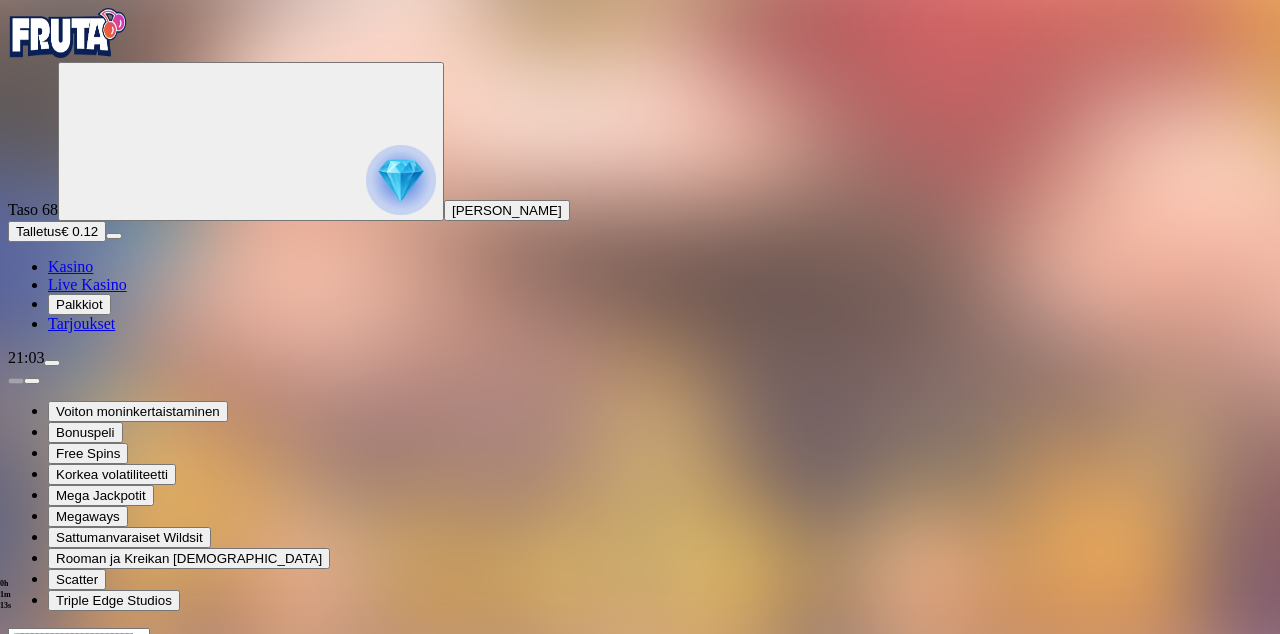 click at bounding box center (16, 820) 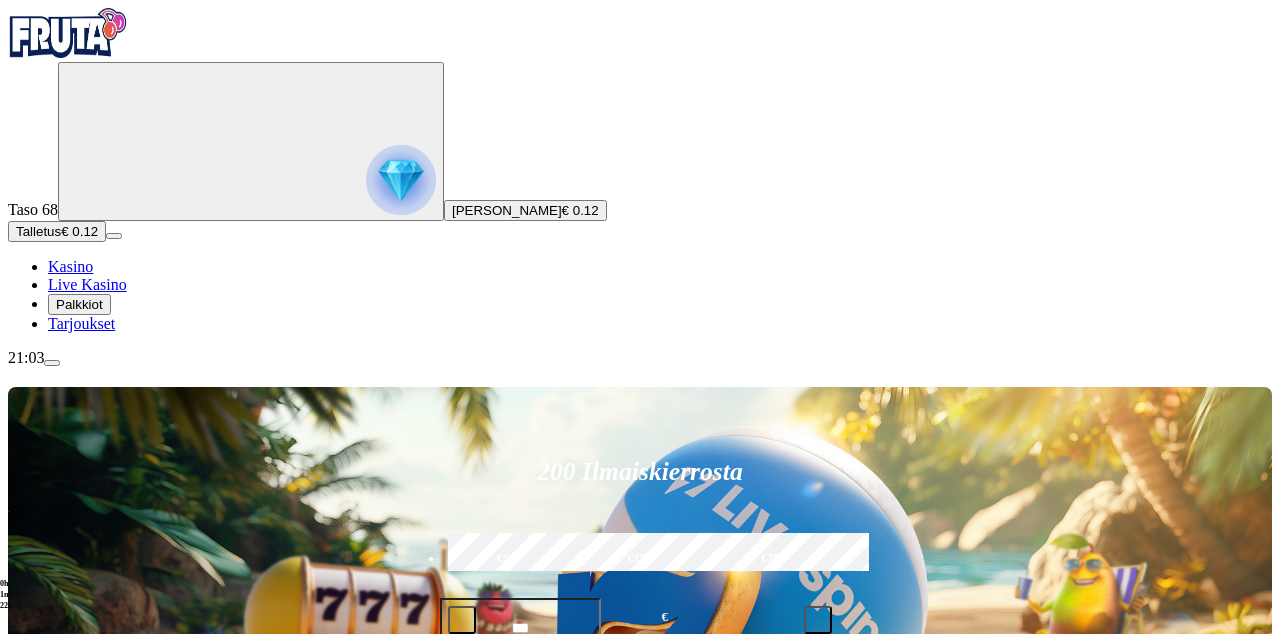 click on "Tarjoukset" at bounding box center (81, 323) 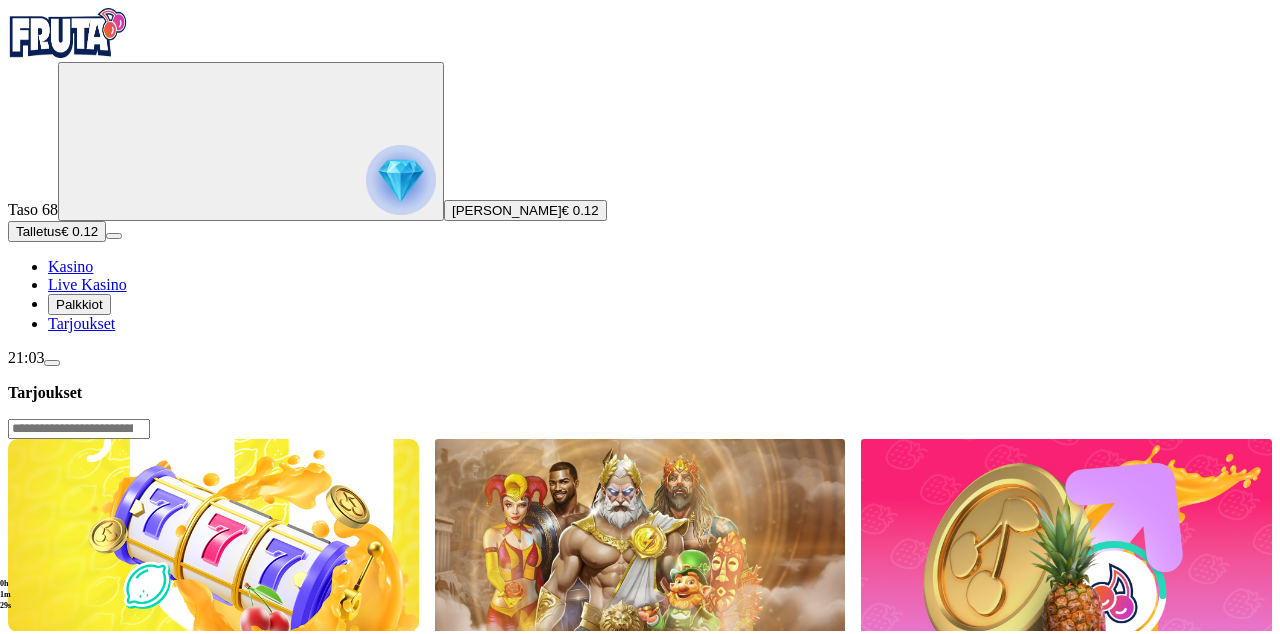 click on "Lue lisää" at bounding box center (50, 767) 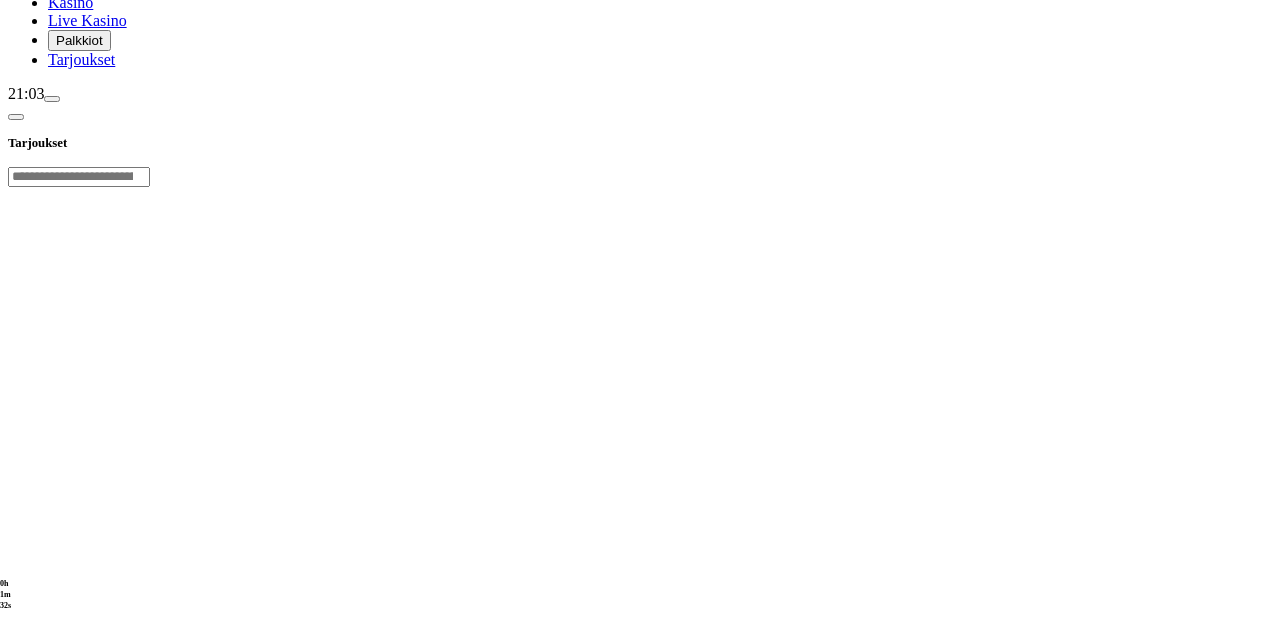 scroll, scrollTop: 266, scrollLeft: 0, axis: vertical 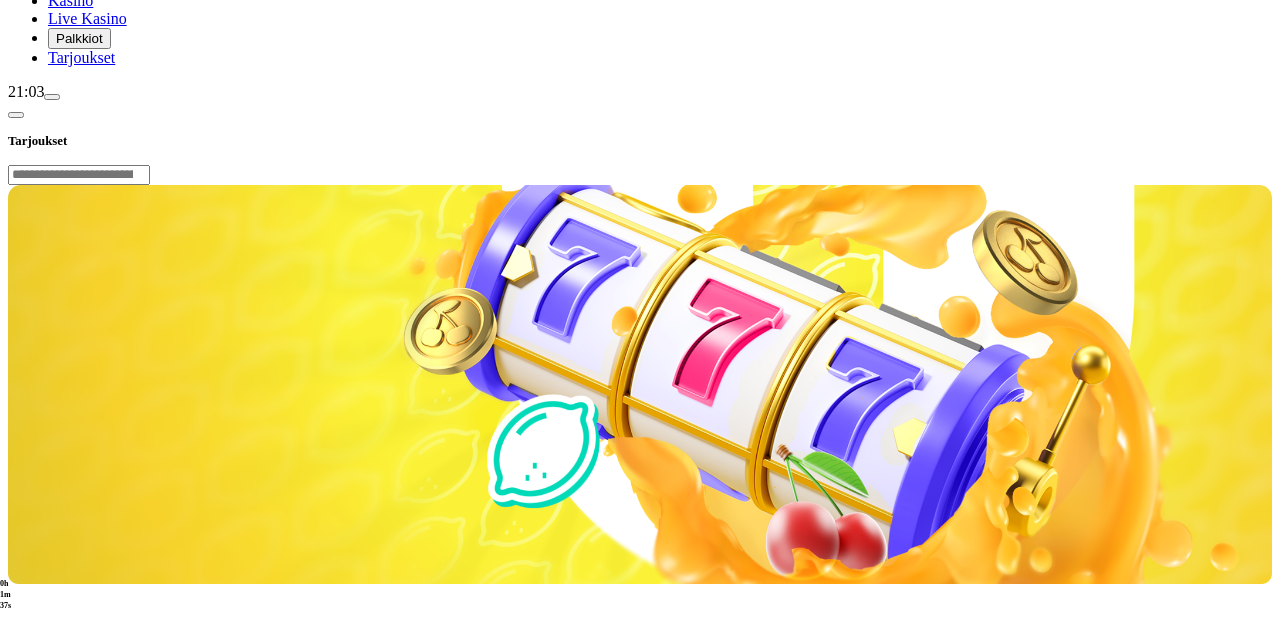 click on "Palkkiot" at bounding box center [79, 38] 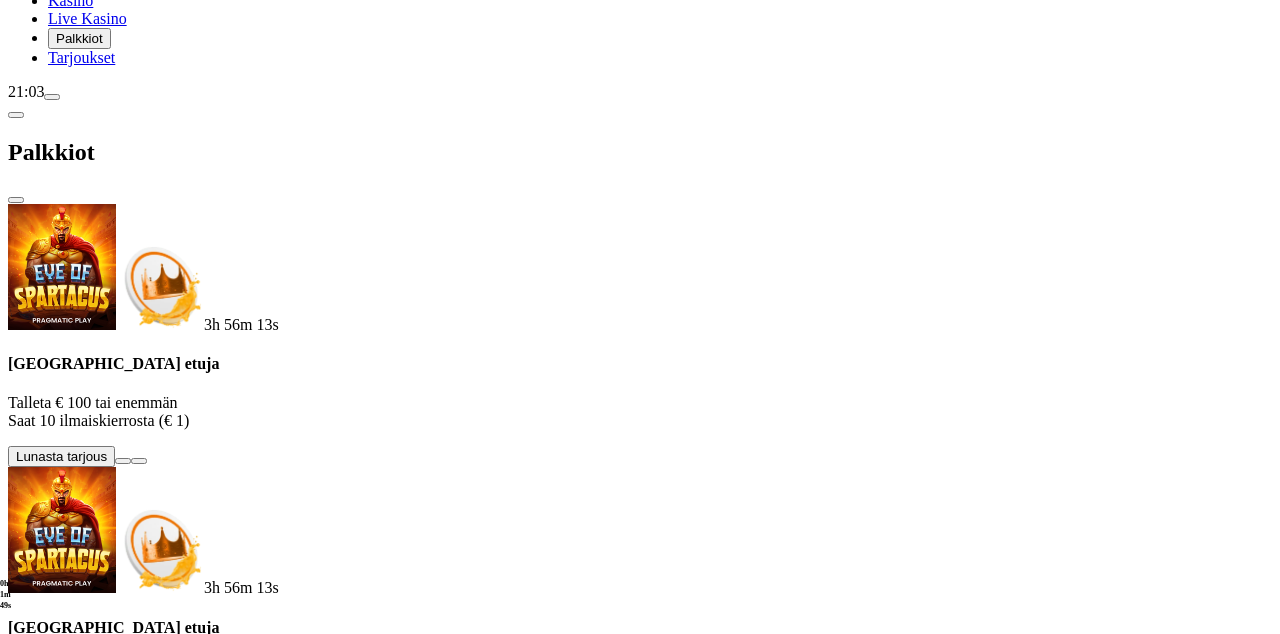 click at bounding box center (16, 200) 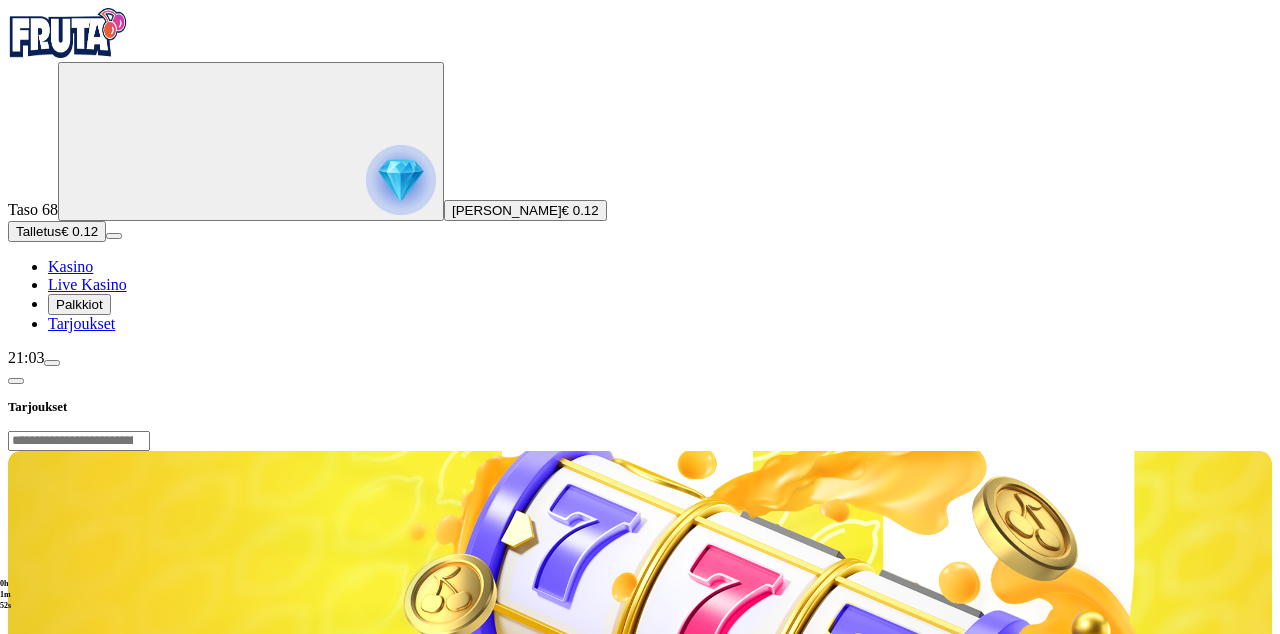 click on "Kasino" at bounding box center [70, 266] 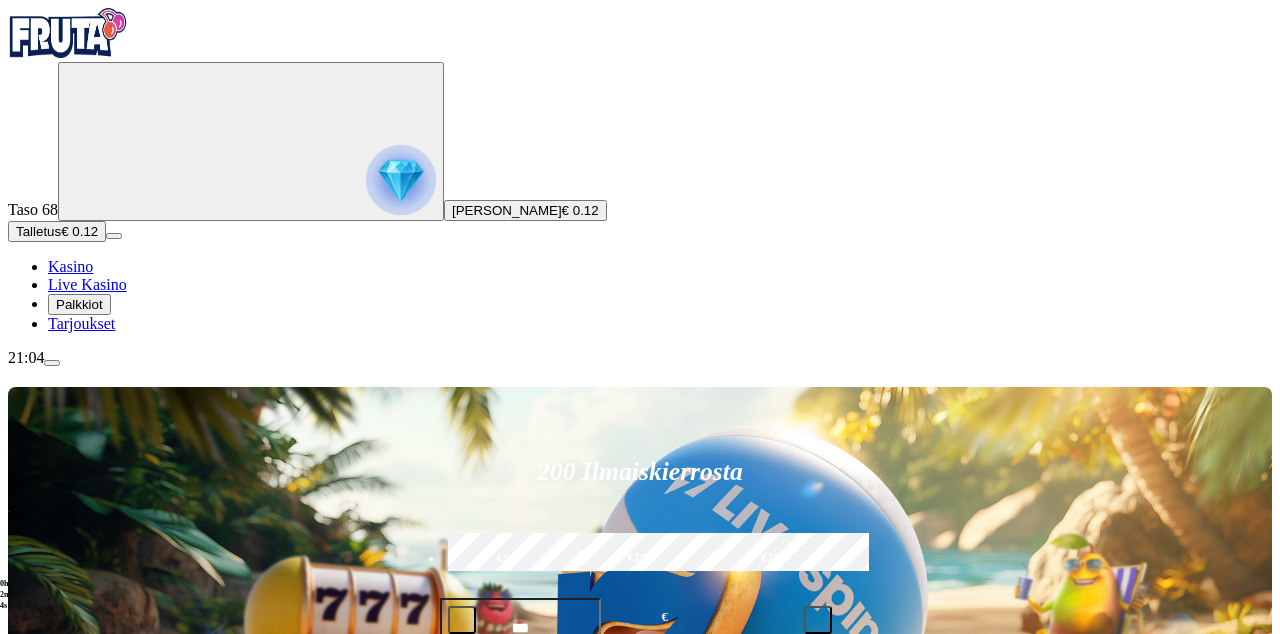 click at bounding box center (-716, 2082) 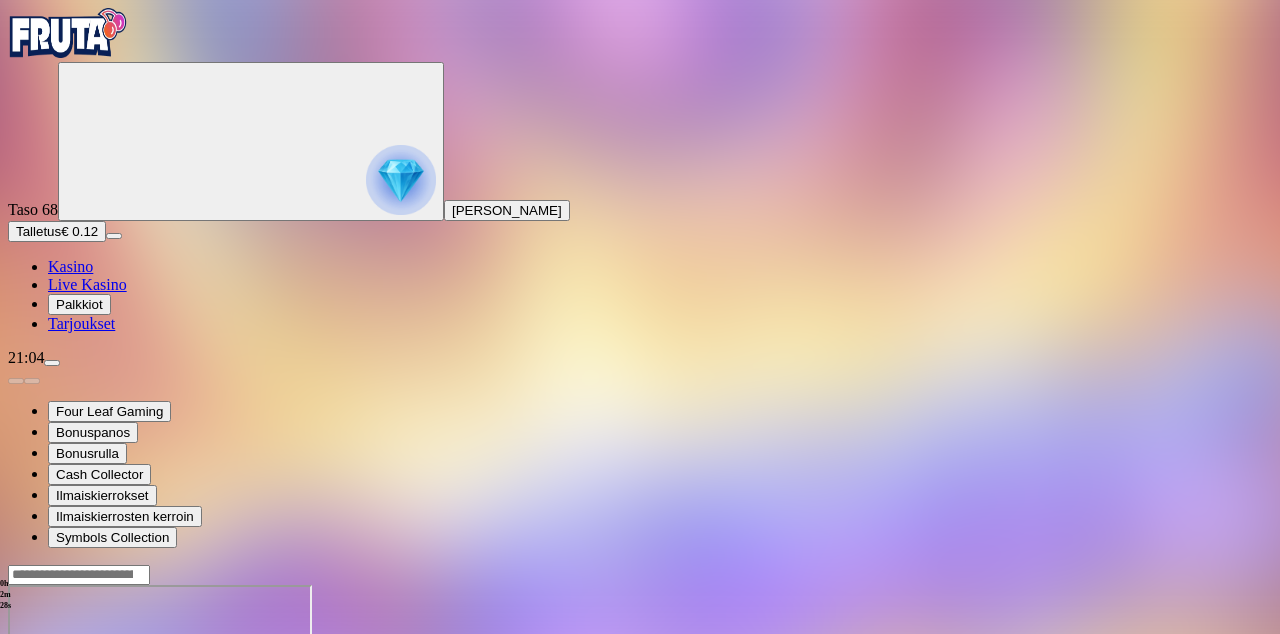 click at bounding box center (16, 757) 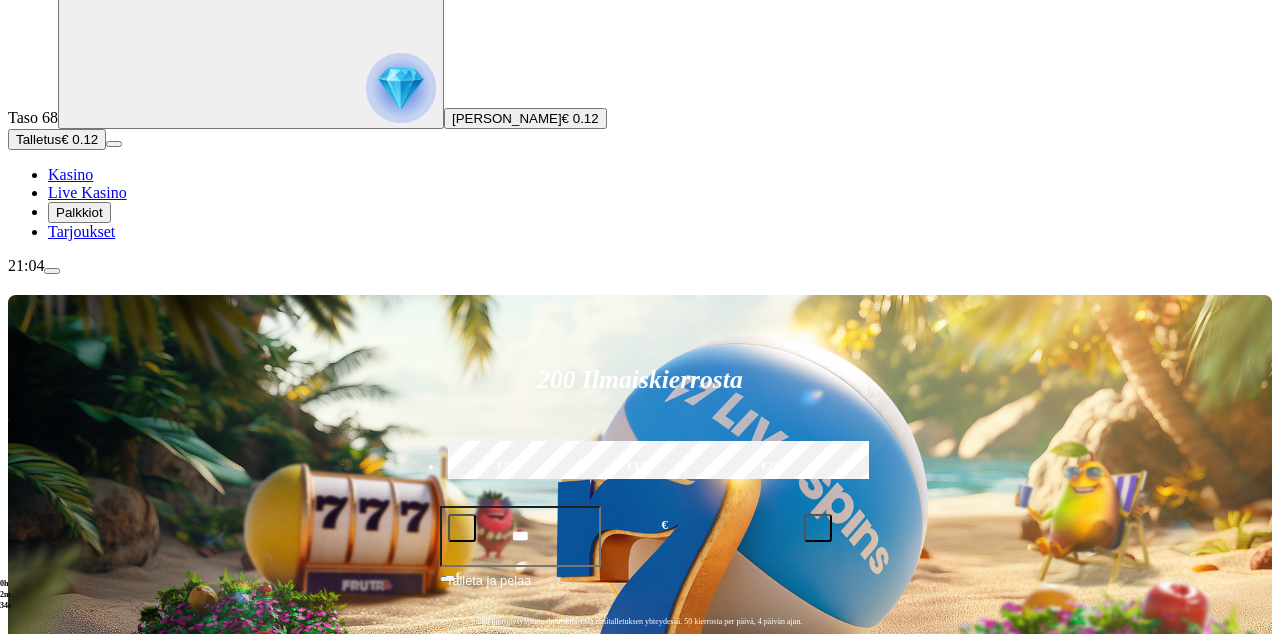 scroll, scrollTop: 93, scrollLeft: 0, axis: vertical 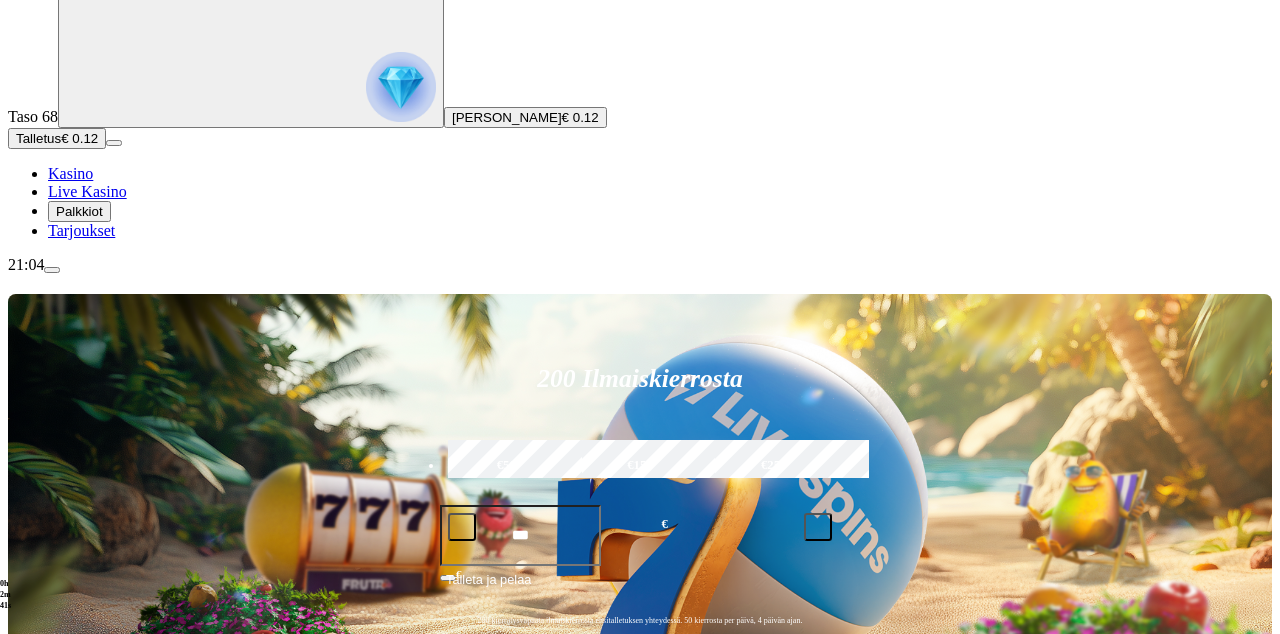 click on "Pelaa nyt" at bounding box center [-687, 1597] 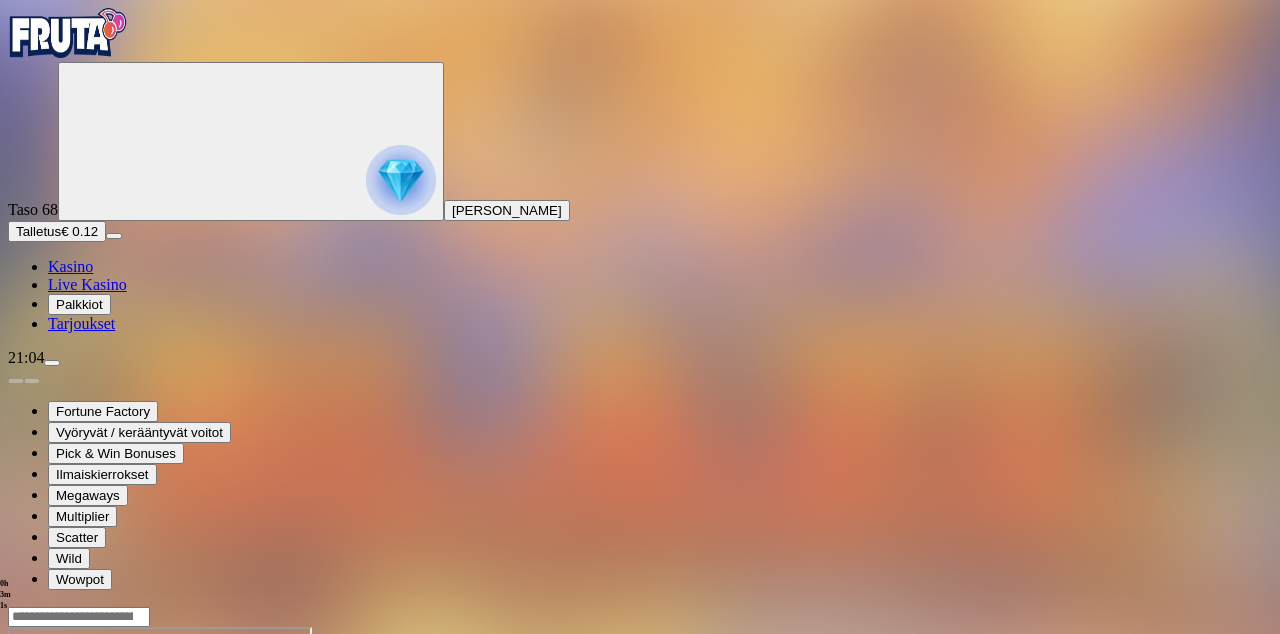 click at bounding box center [16, 799] 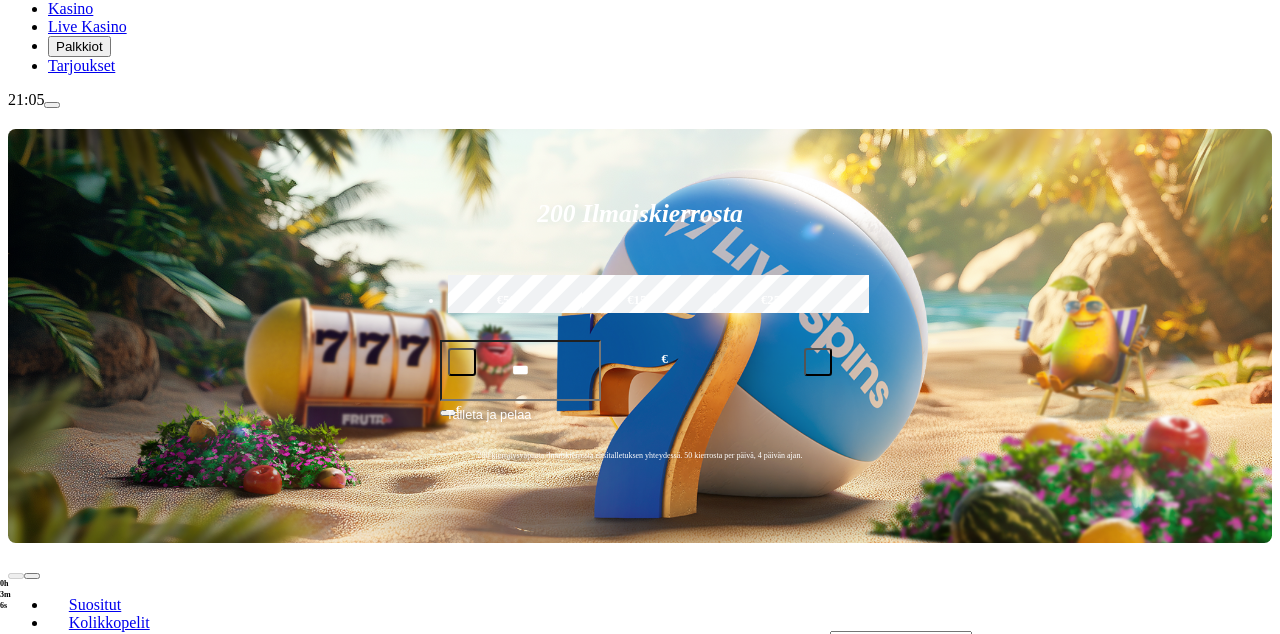 scroll, scrollTop: 258, scrollLeft: 0, axis: vertical 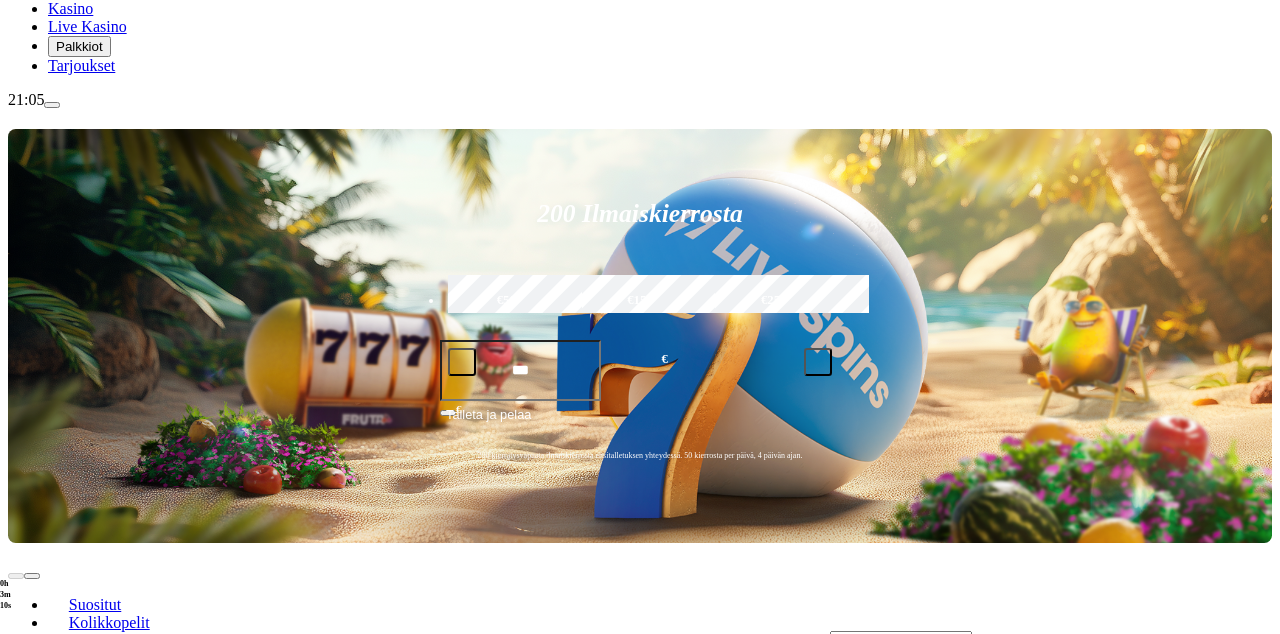 click at bounding box center [48, 1060] 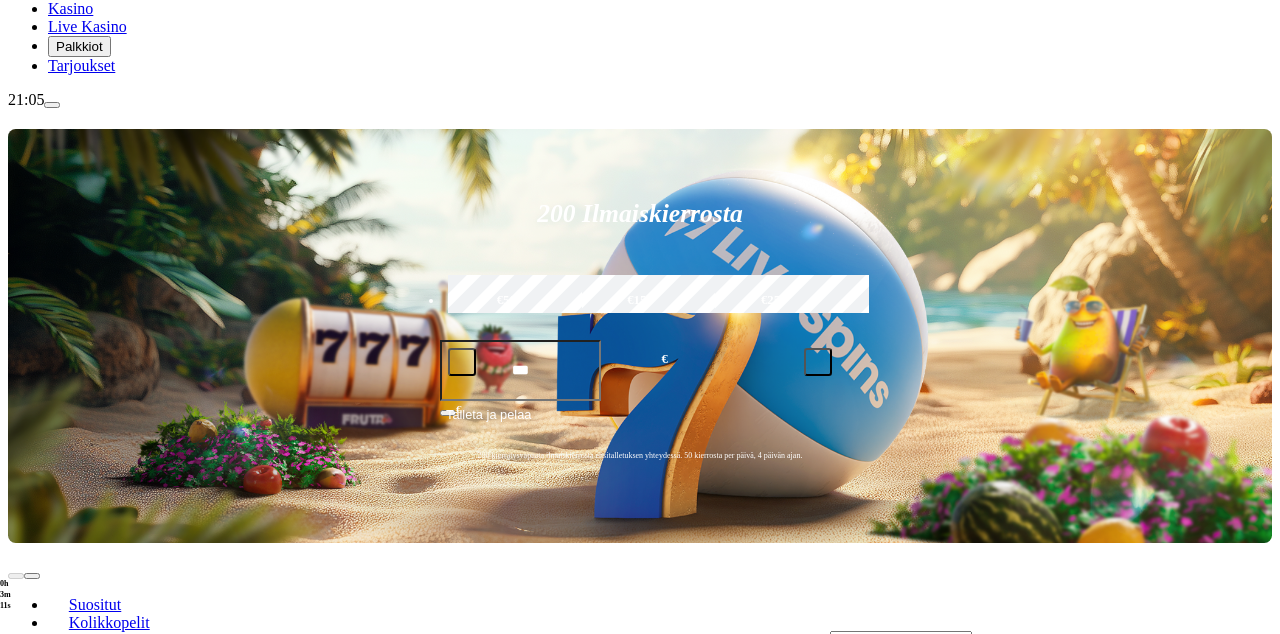 scroll, scrollTop: 0, scrollLeft: 0, axis: both 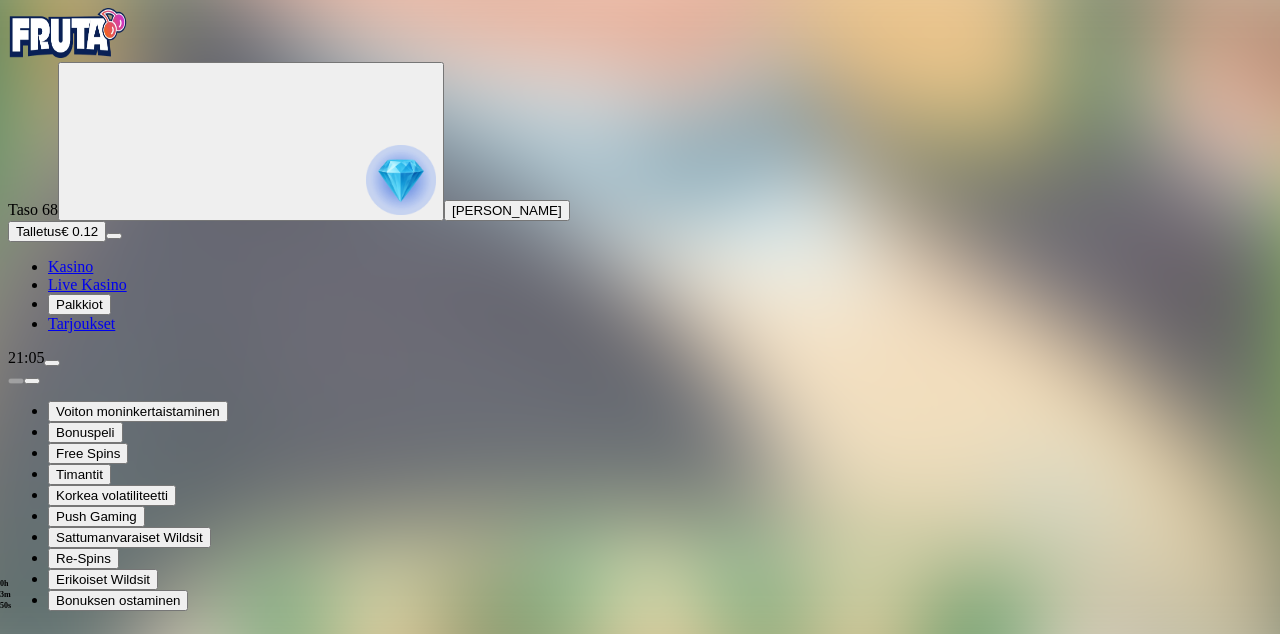 click at bounding box center [16, 1410] 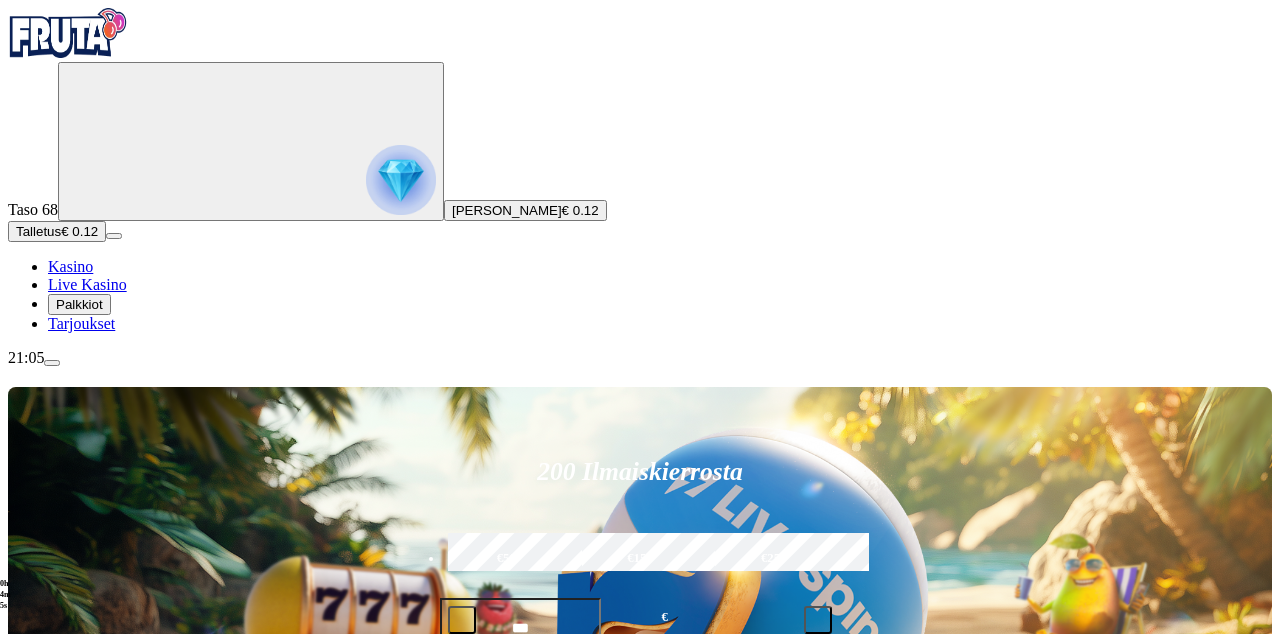 click on "Pelaa nyt" at bounding box center (-394, 1499) 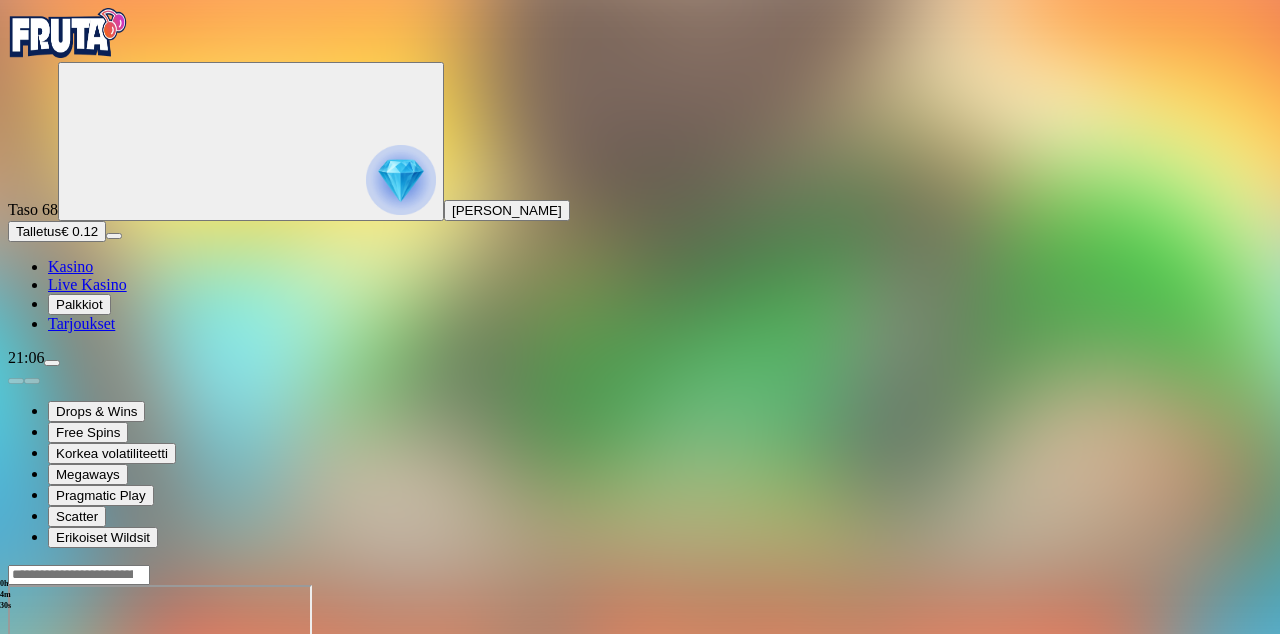 click at bounding box center [16, 757] 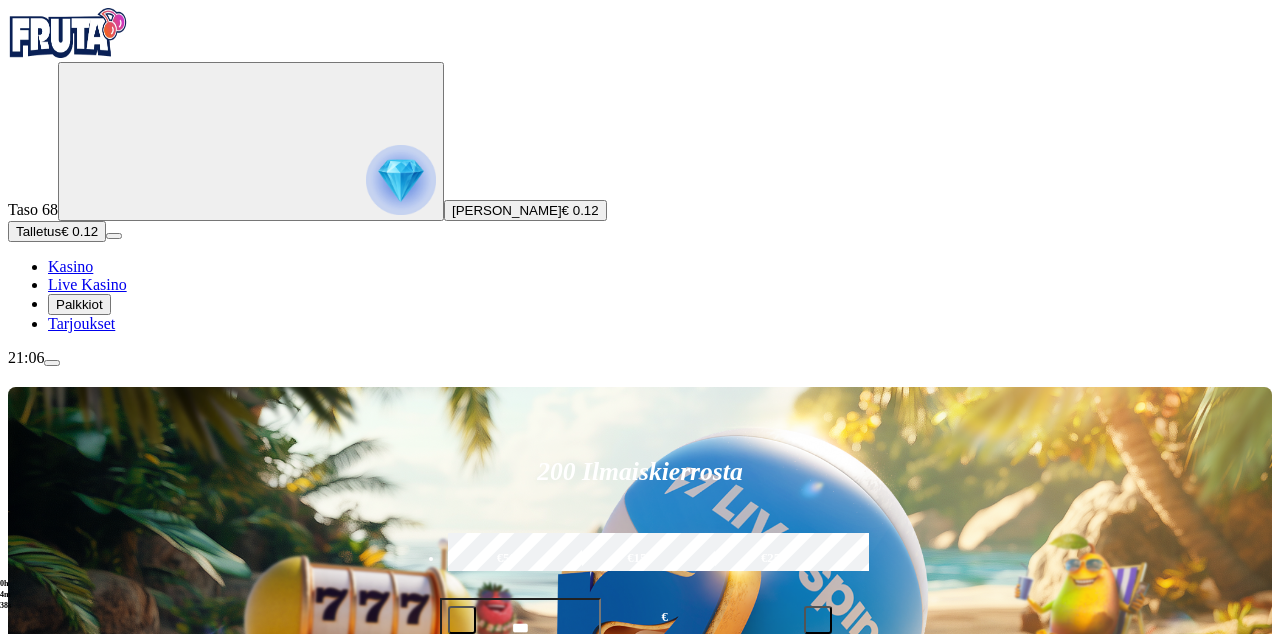 click at bounding box center [-323, 1414] 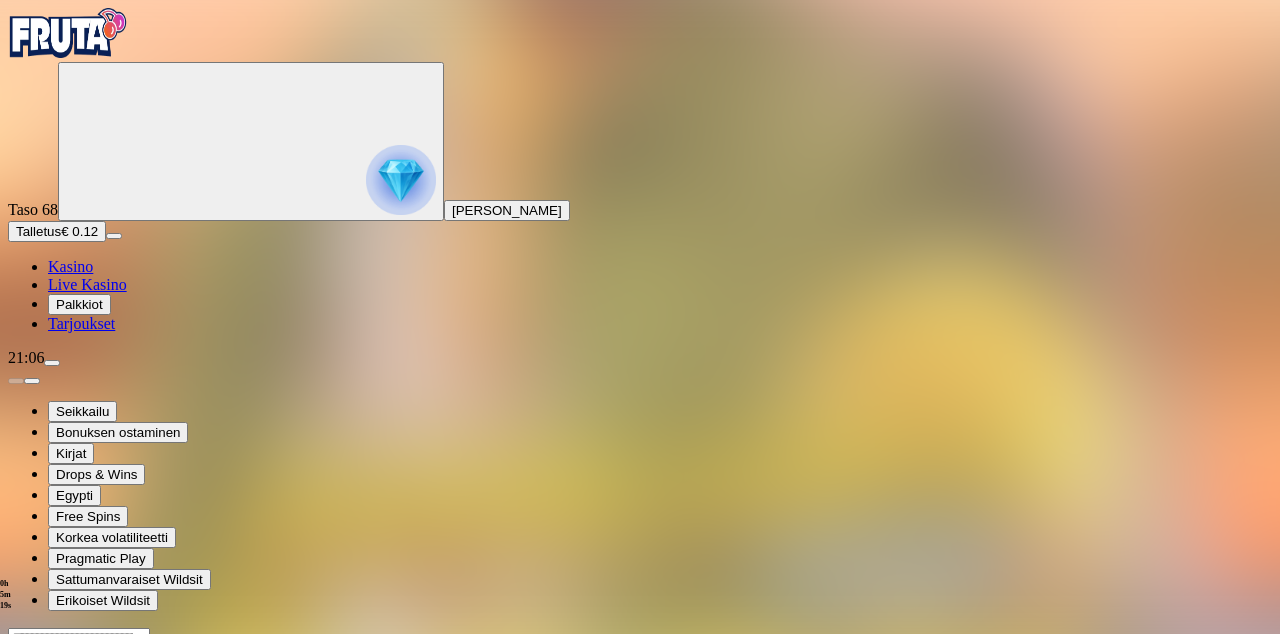 click at bounding box center [16, 820] 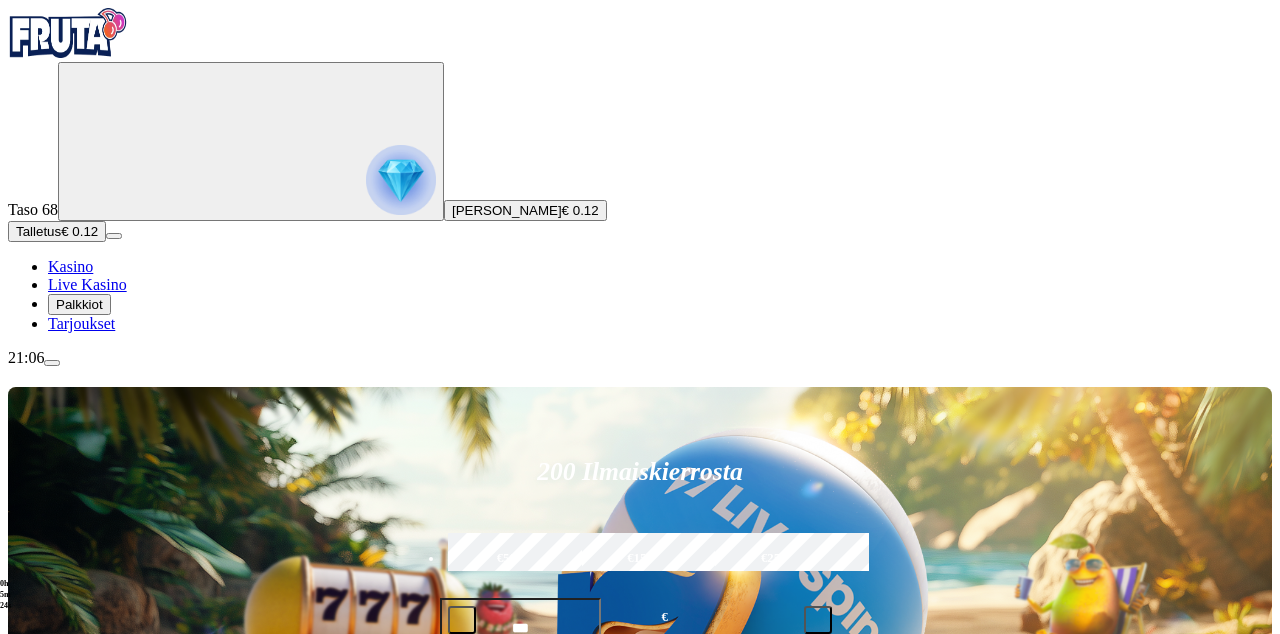 click on "Pelaa nyt" at bounding box center (-687, 1785) 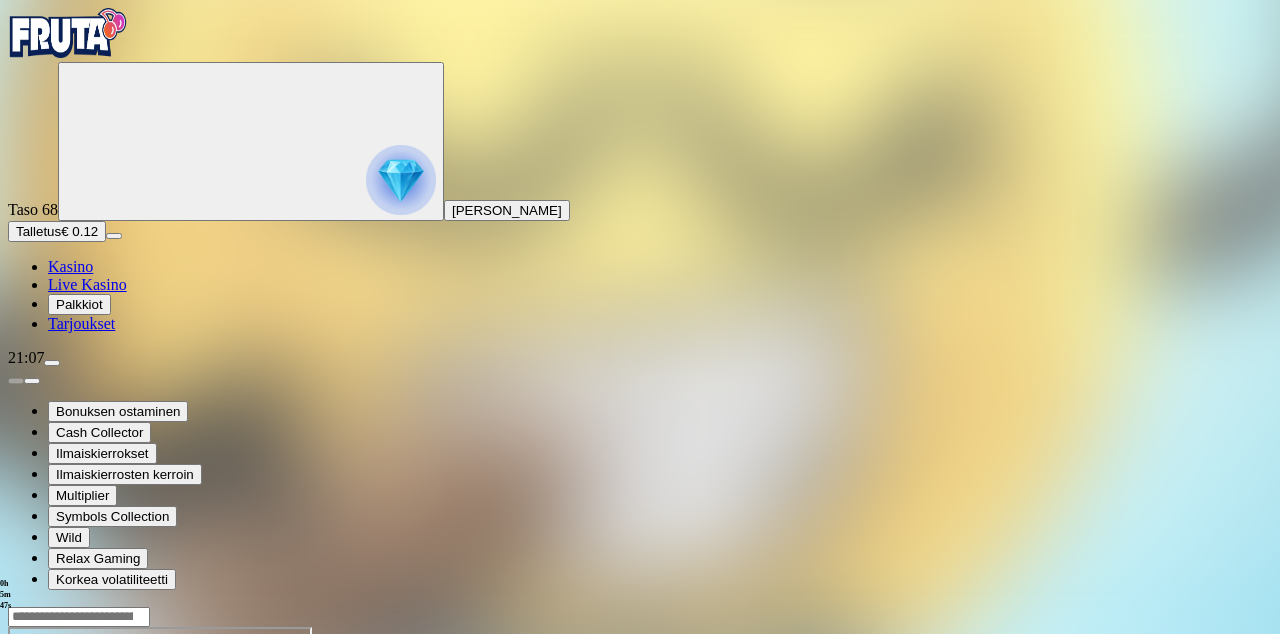 click at bounding box center [16, 799] 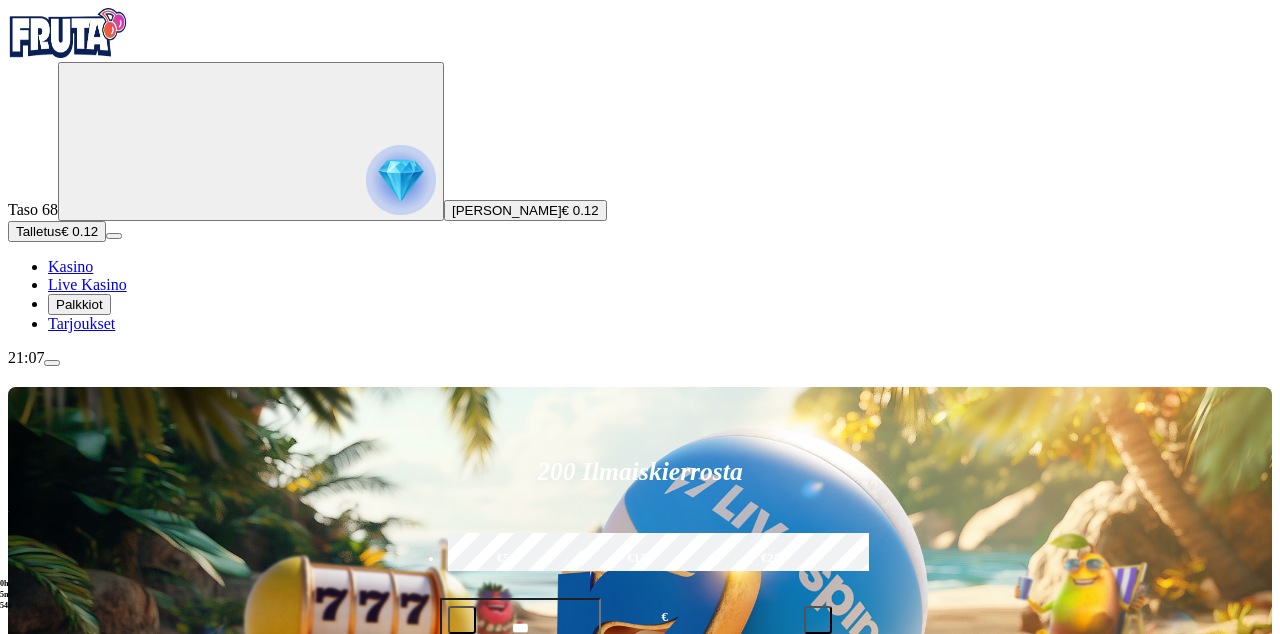 click at bounding box center [-624, 1891] 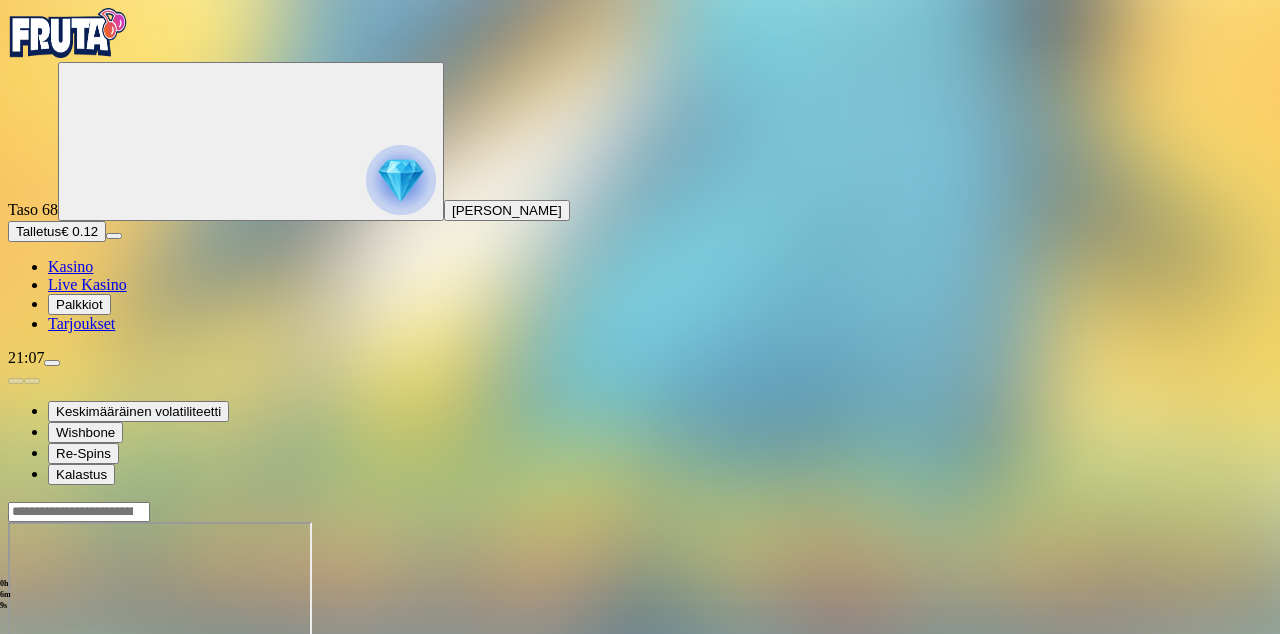 click at bounding box center (16, 694) 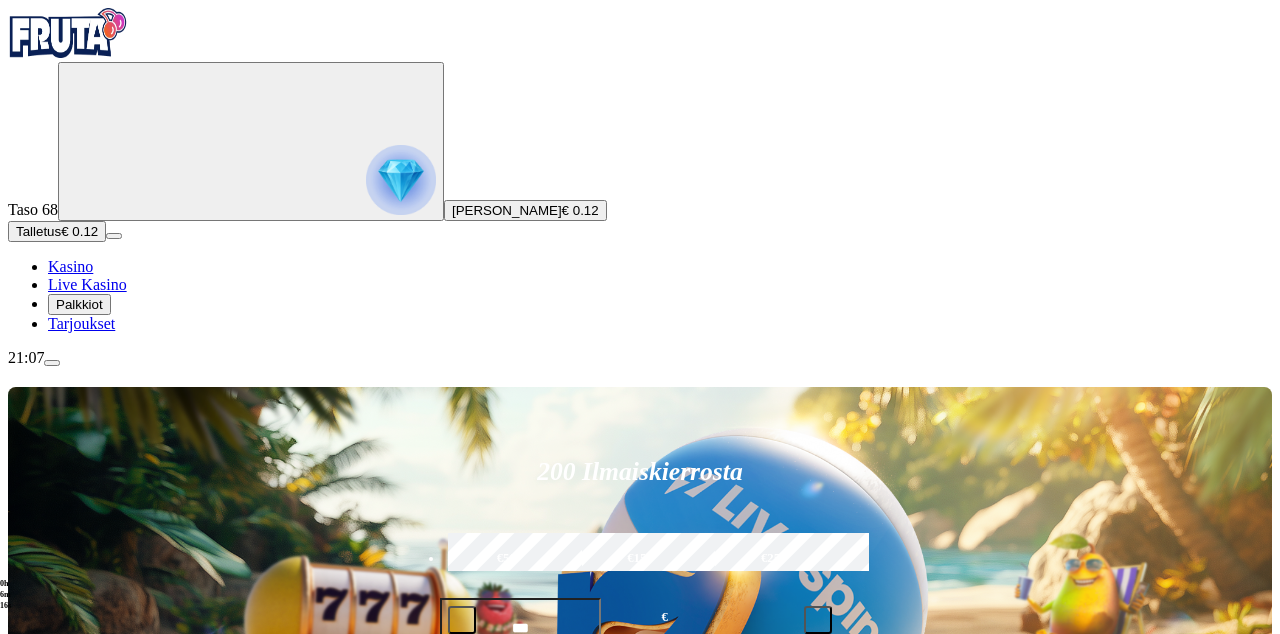 click at bounding box center [901, 899] 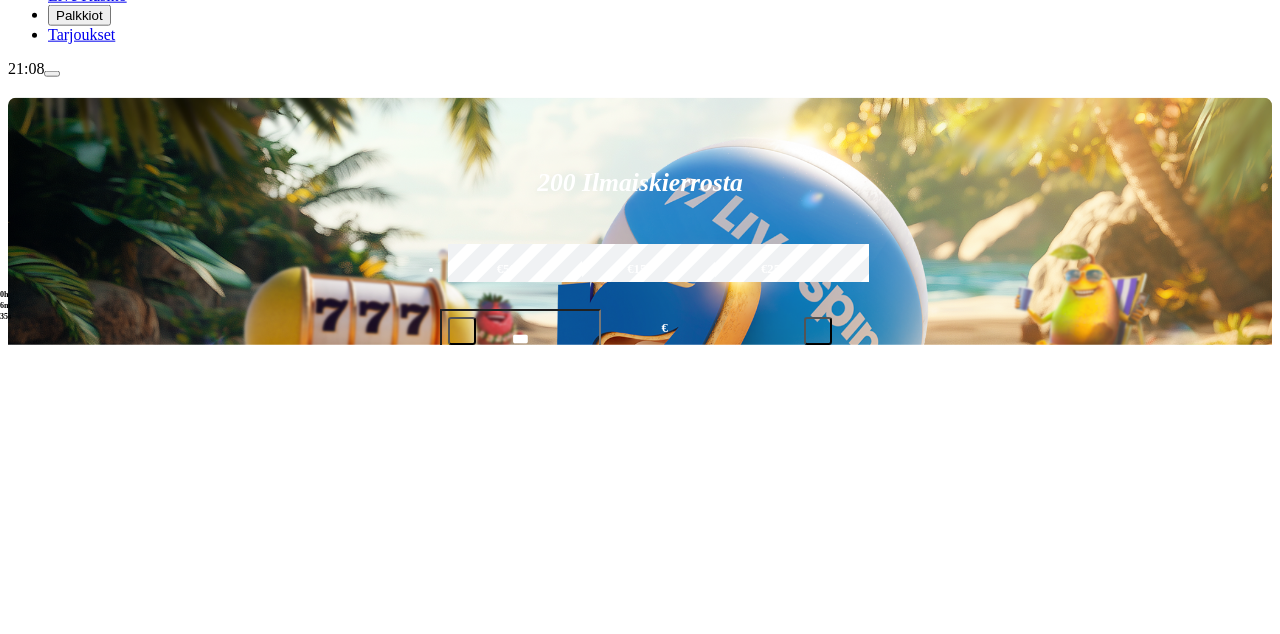 scroll, scrollTop: 824, scrollLeft: 0, axis: vertical 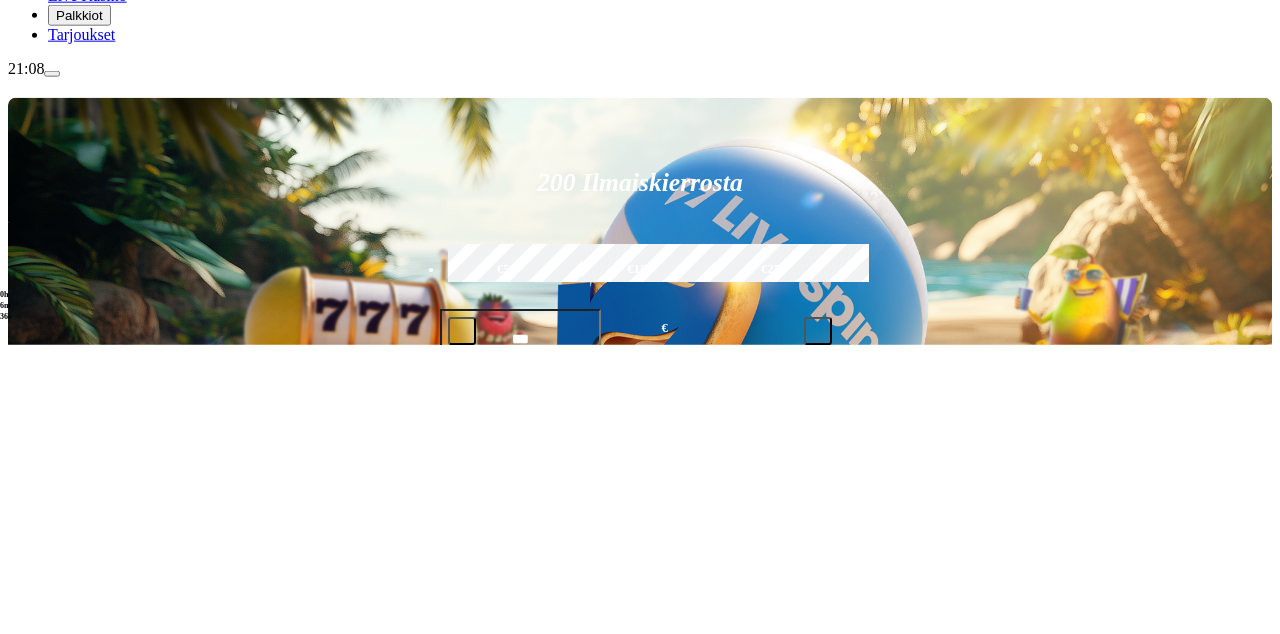 type on "******" 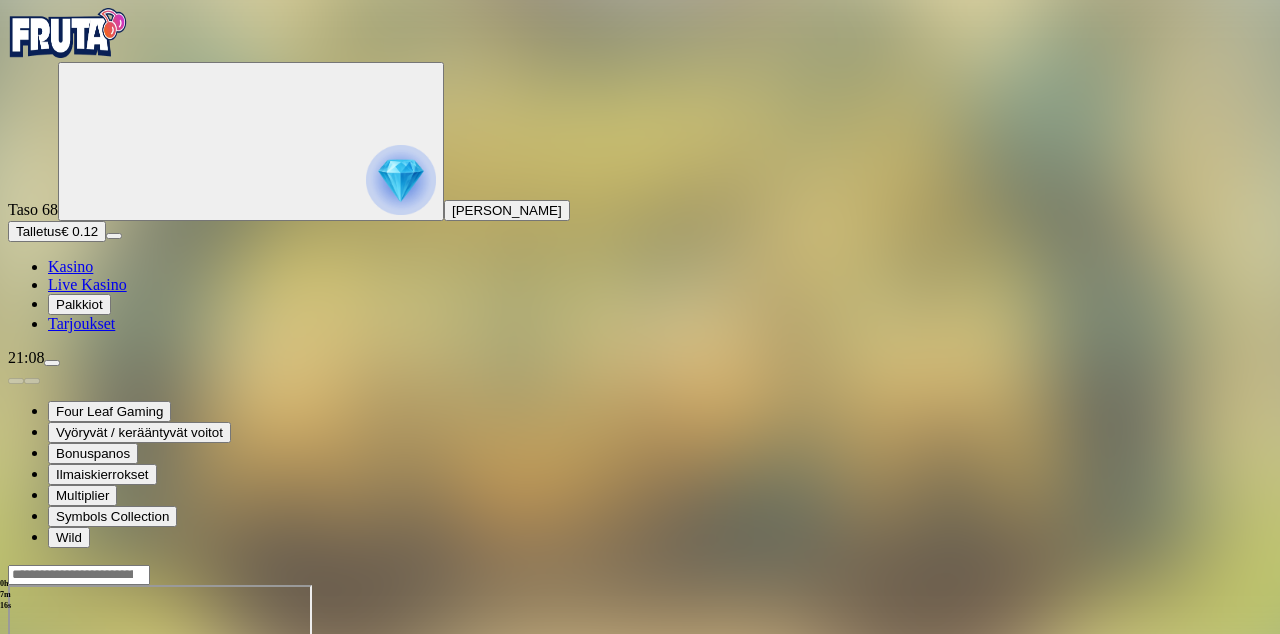 click at bounding box center [16, 757] 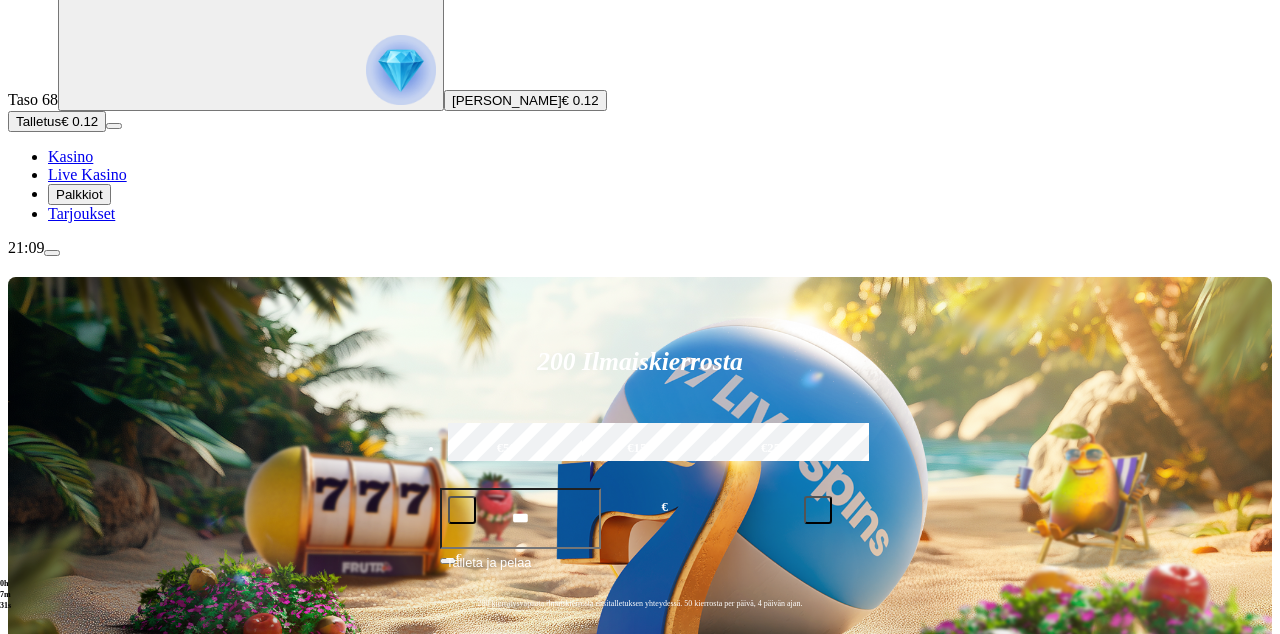 scroll, scrollTop: 109, scrollLeft: 0, axis: vertical 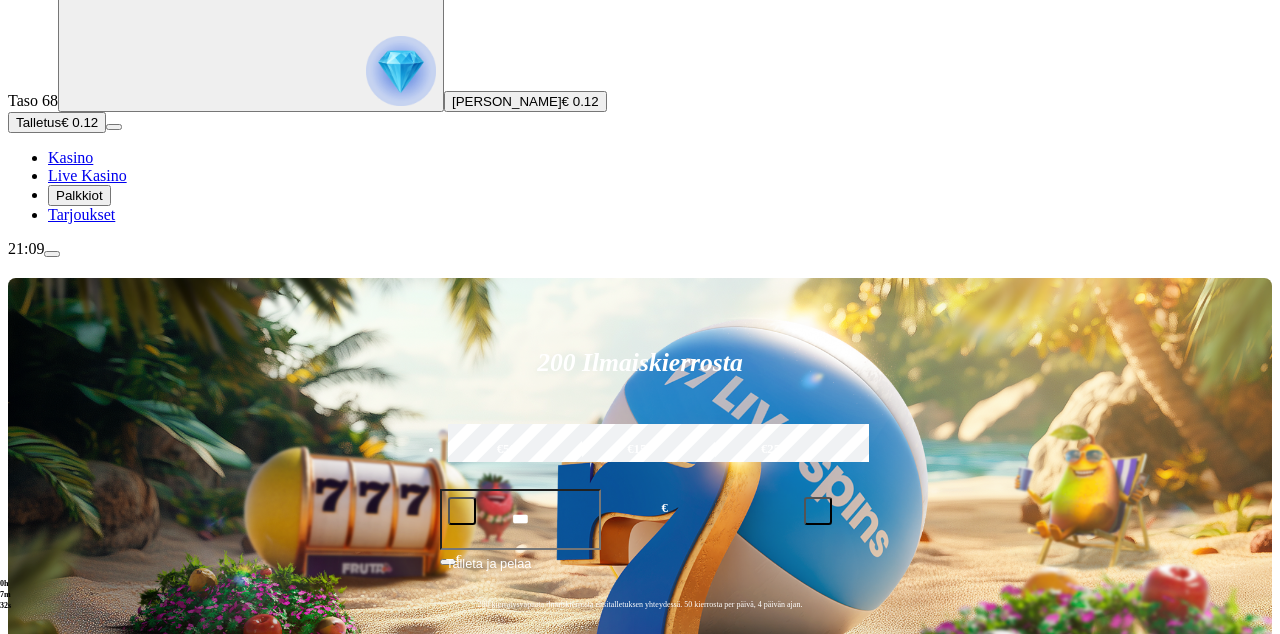 click at bounding box center [901, 790] 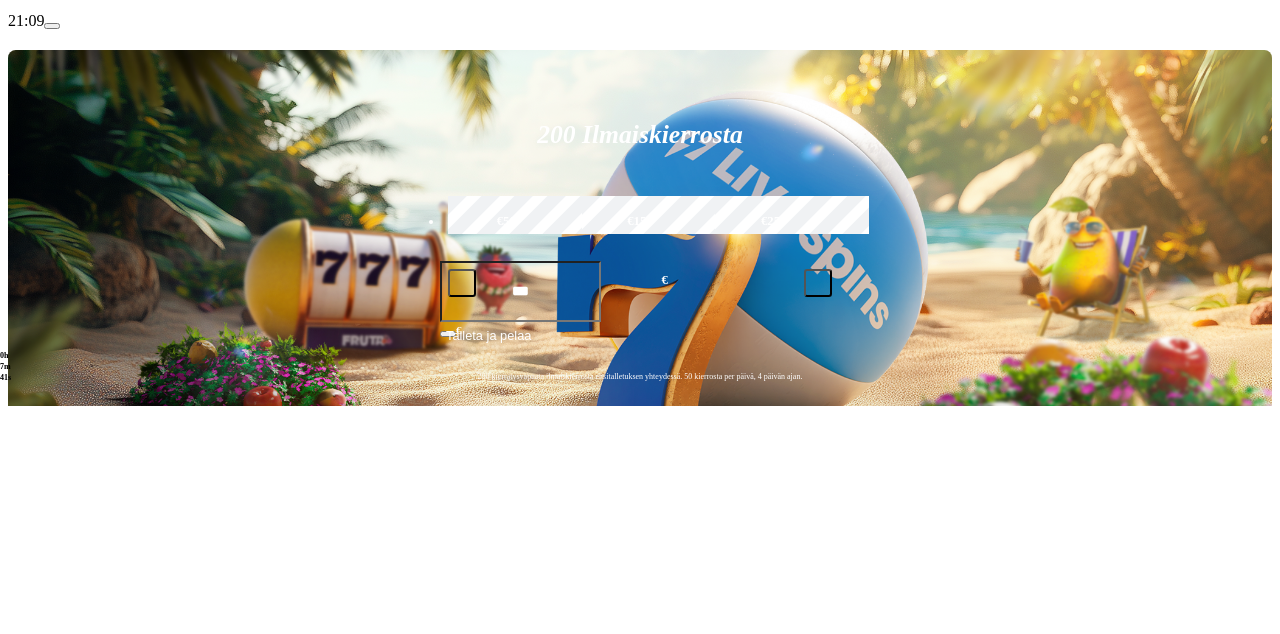 scroll, scrollTop: 109, scrollLeft: 0, axis: vertical 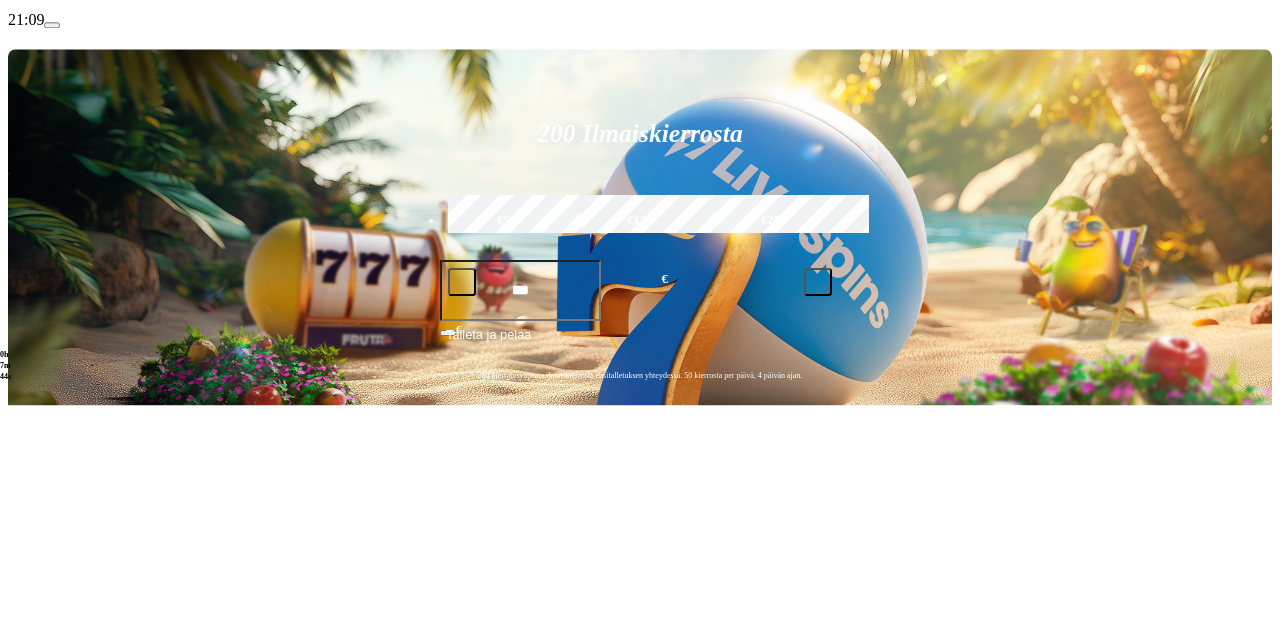 type on "*****" 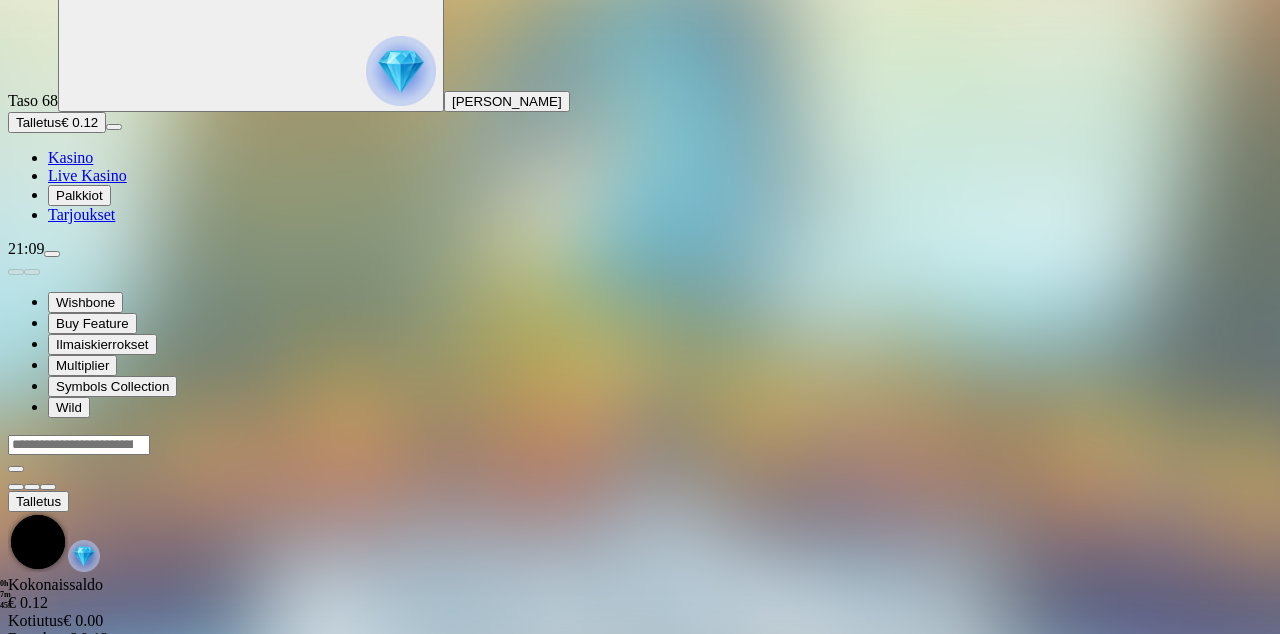 scroll, scrollTop: 0, scrollLeft: 0, axis: both 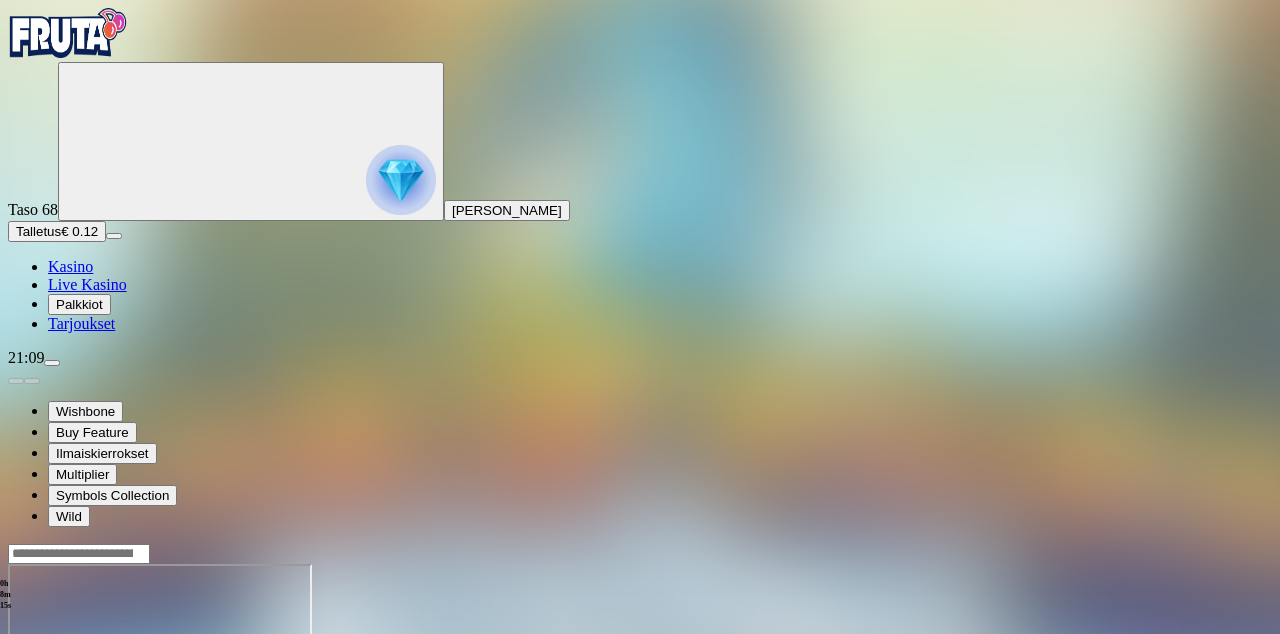click at bounding box center (16, 736) 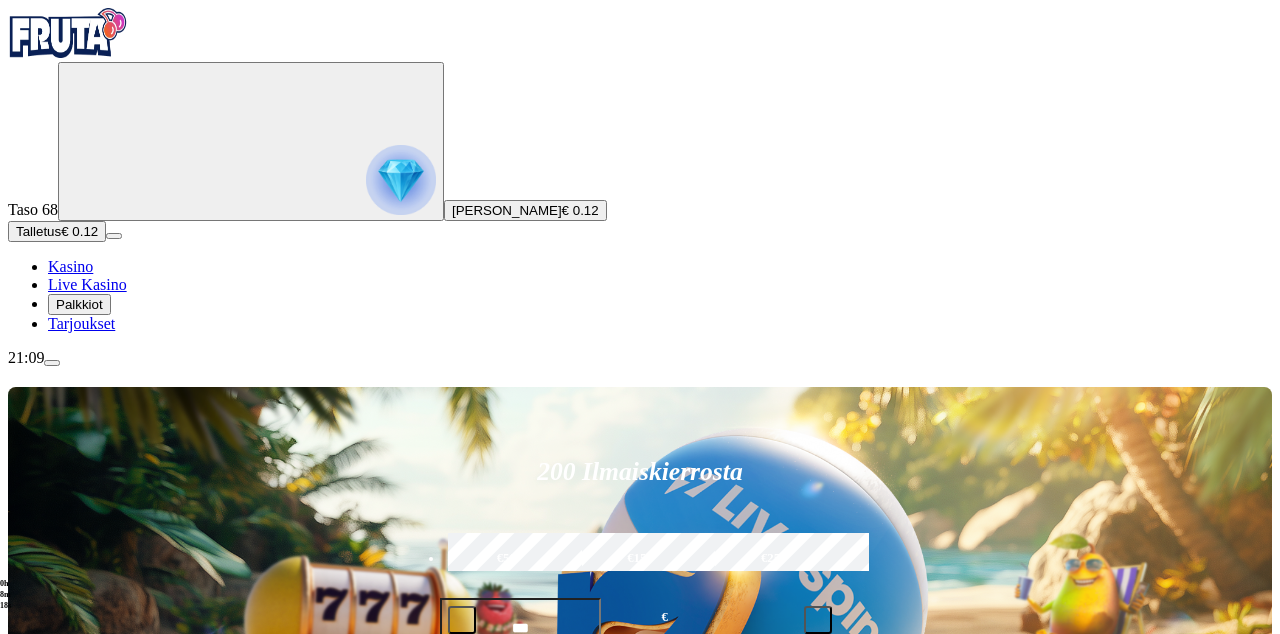click at bounding box center [901, 899] 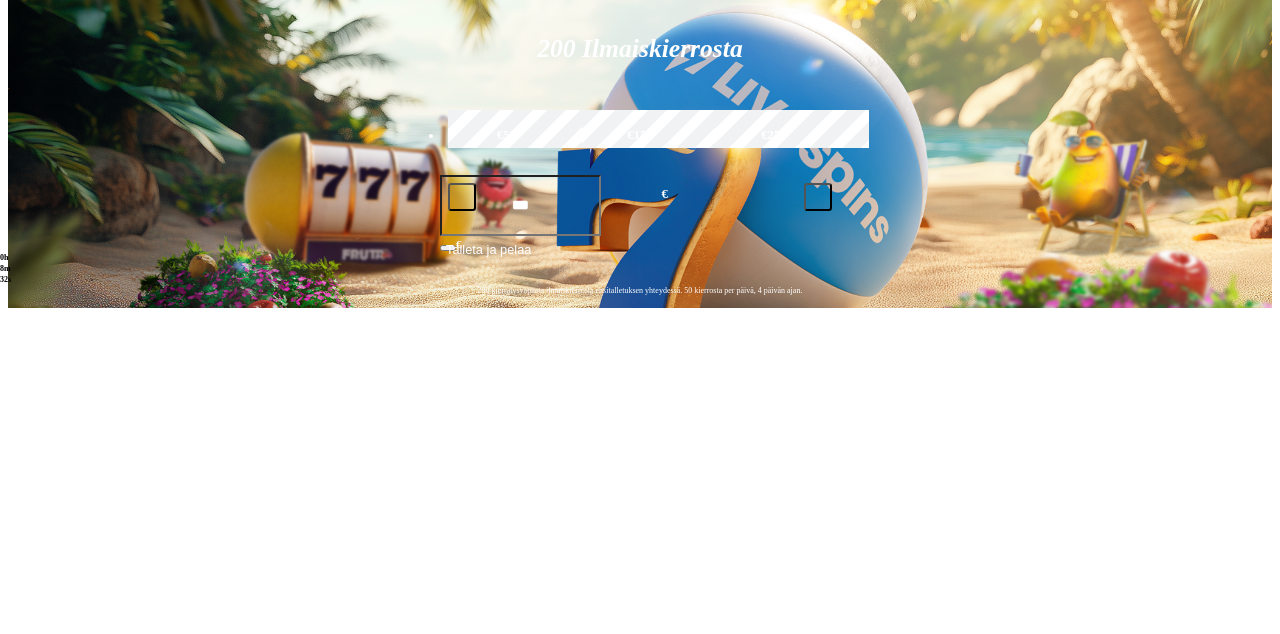 scroll, scrollTop: 98, scrollLeft: 0, axis: vertical 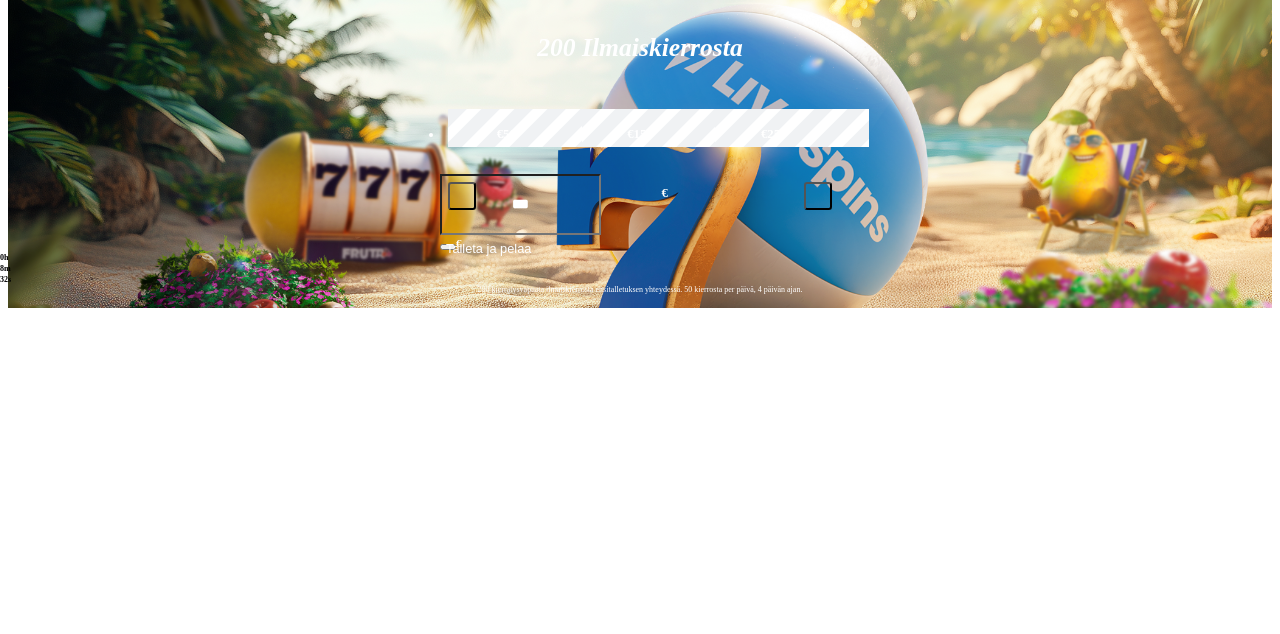 type on "*****" 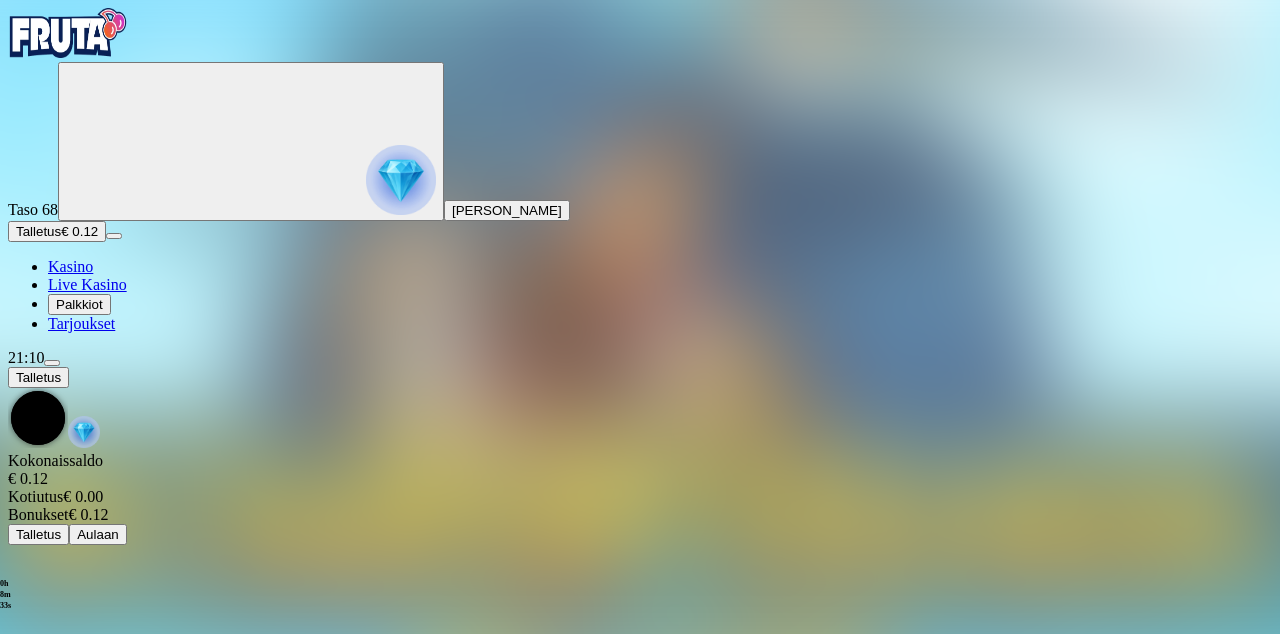 scroll, scrollTop: 0, scrollLeft: 0, axis: both 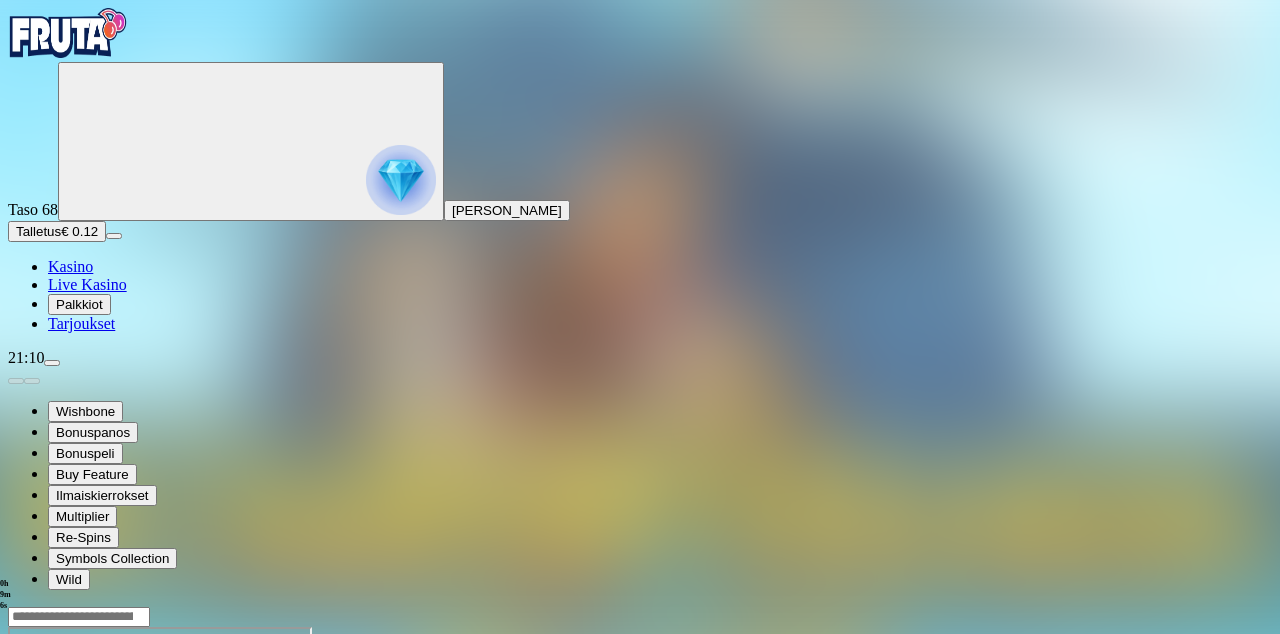 click at bounding box center [16, 799] 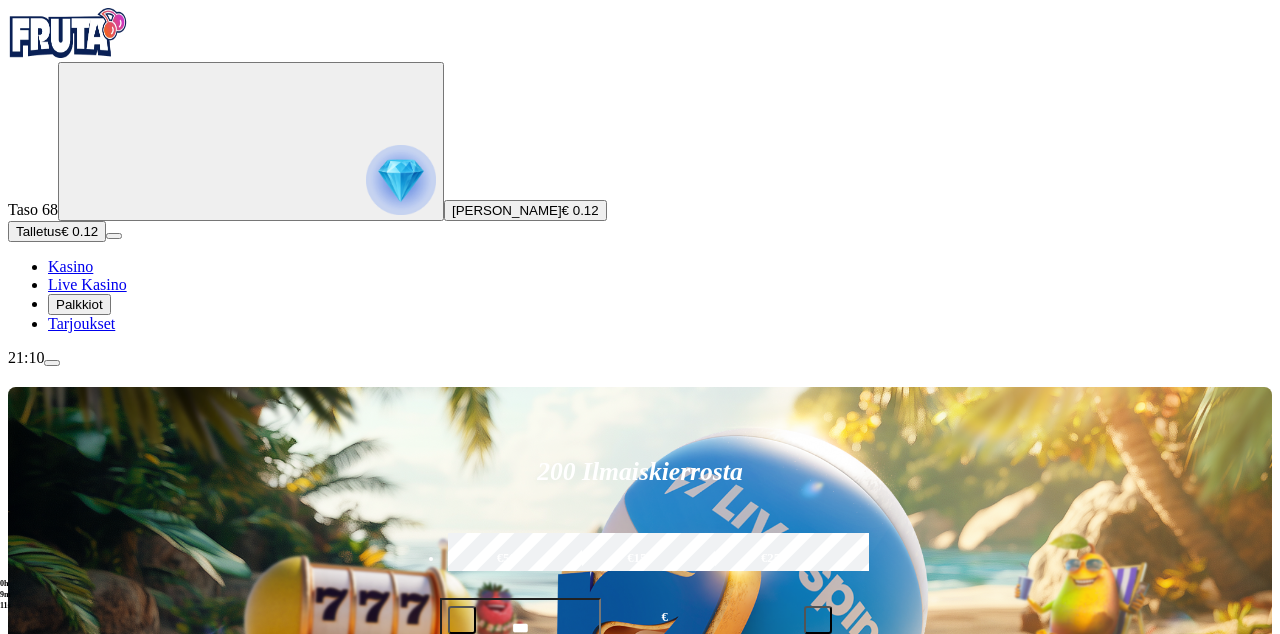 click at bounding box center [901, 899] 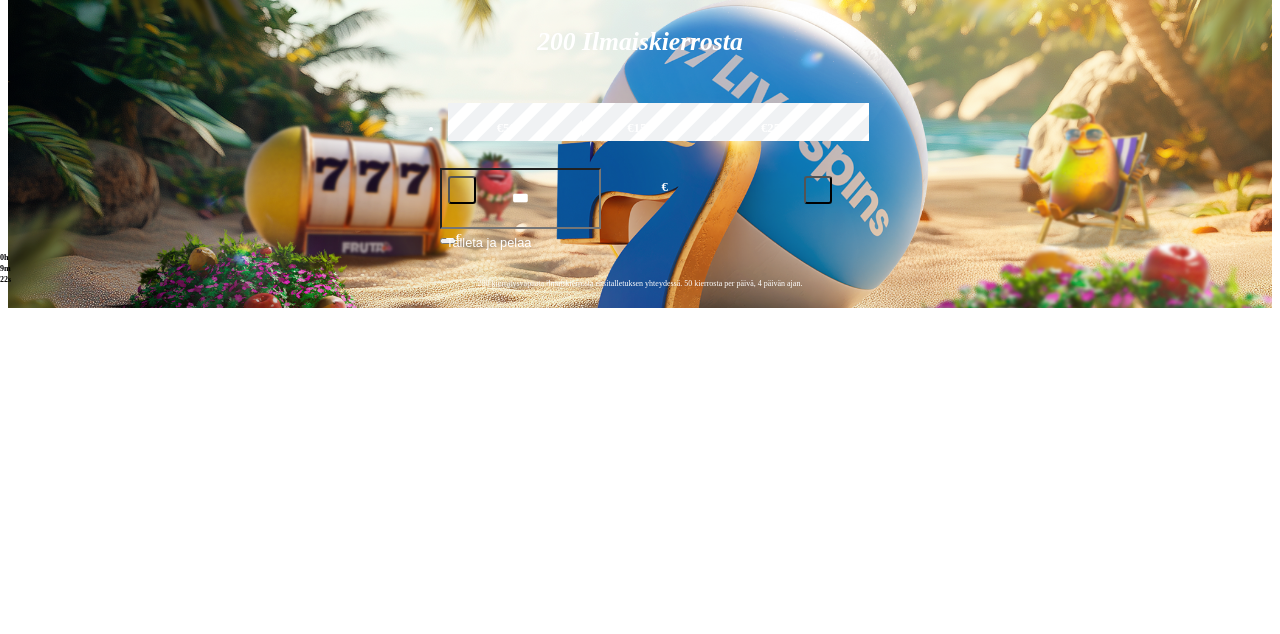 type on "*****" 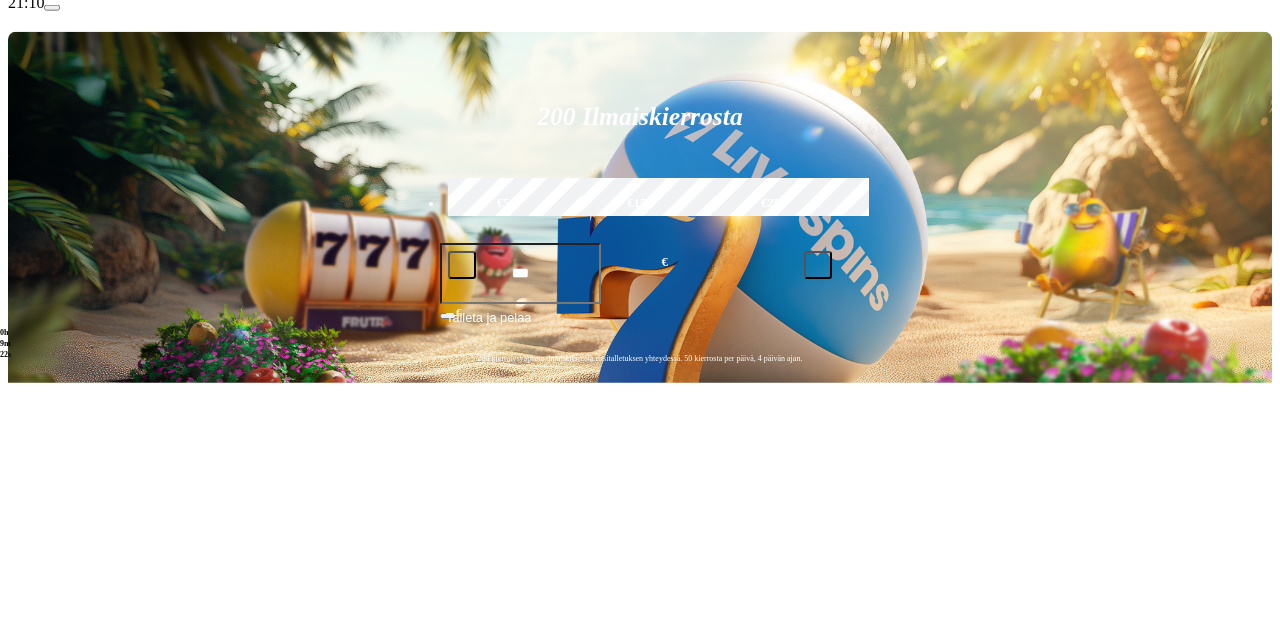scroll, scrollTop: 104, scrollLeft: 0, axis: vertical 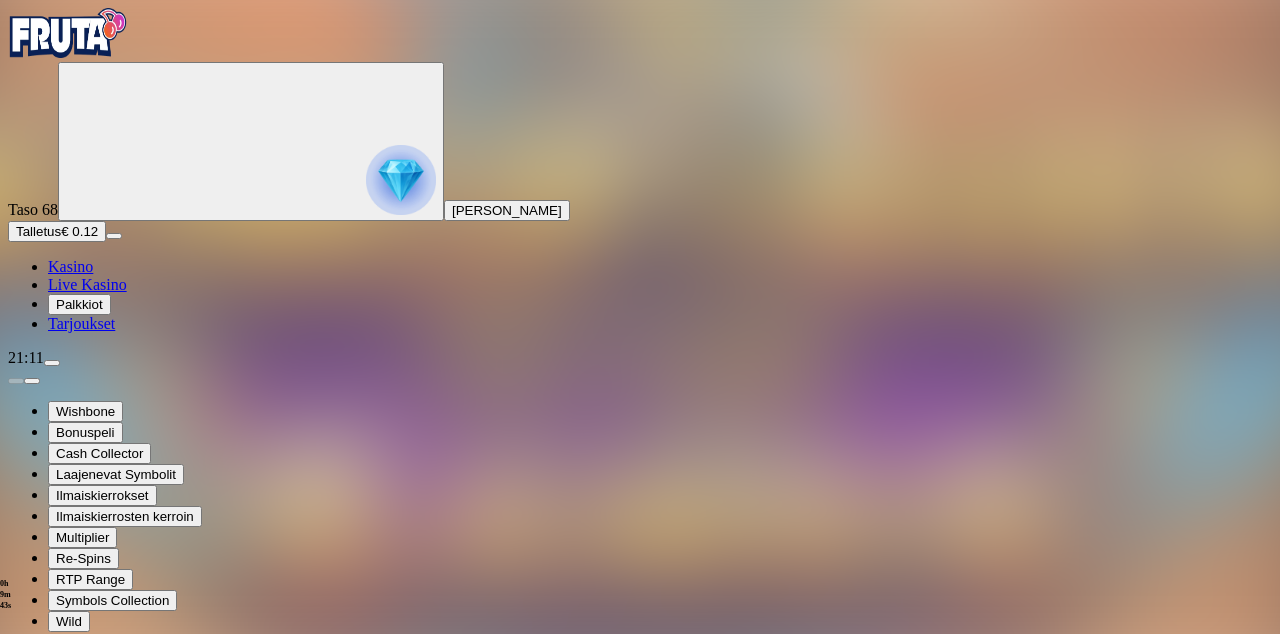 click at bounding box center (16, 841) 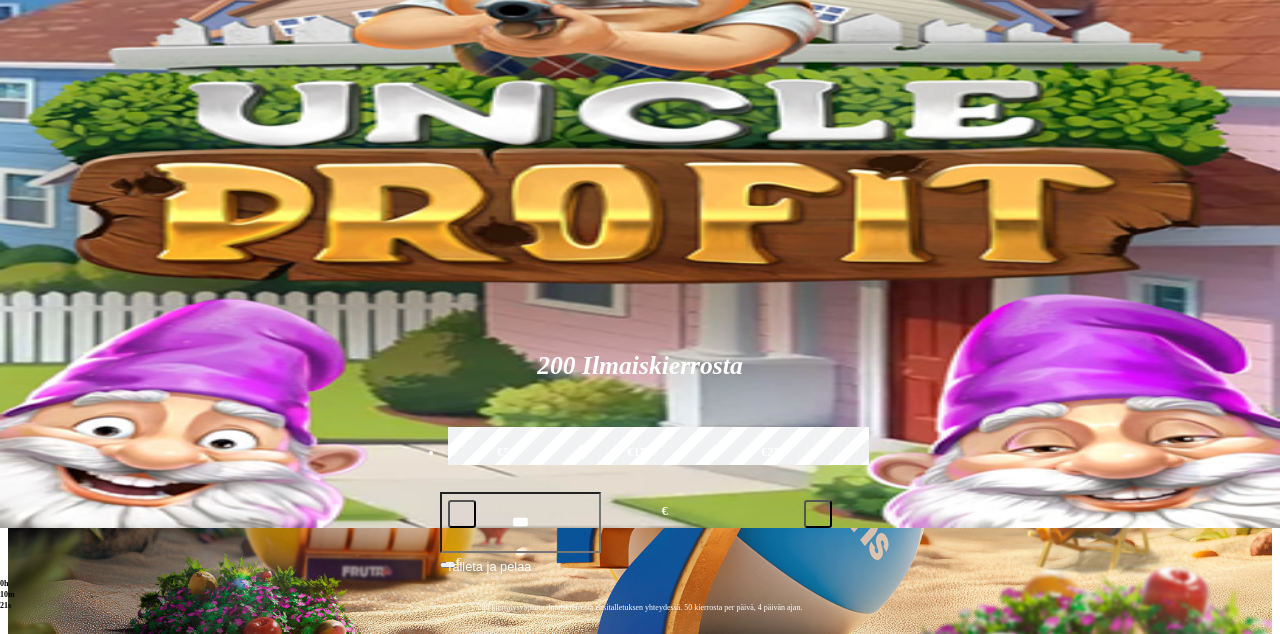 scroll, scrollTop: 0, scrollLeft: 0, axis: both 